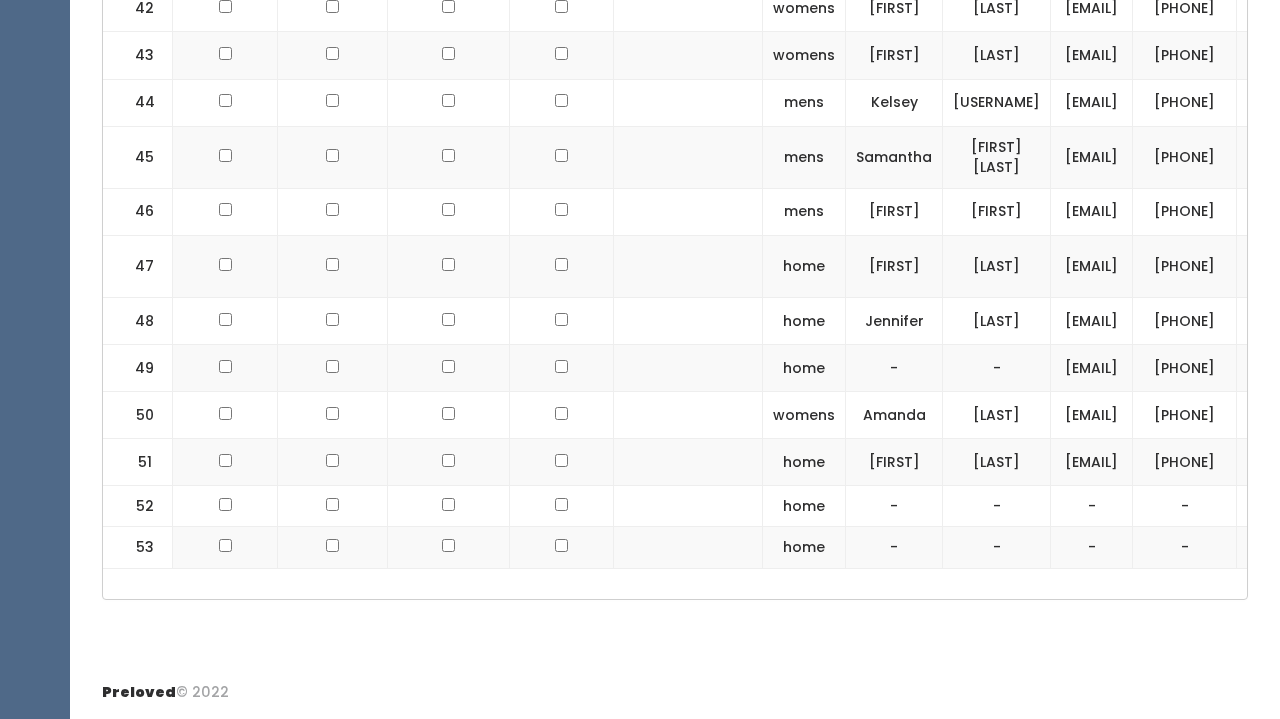 scroll, scrollTop: 0, scrollLeft: 0, axis: both 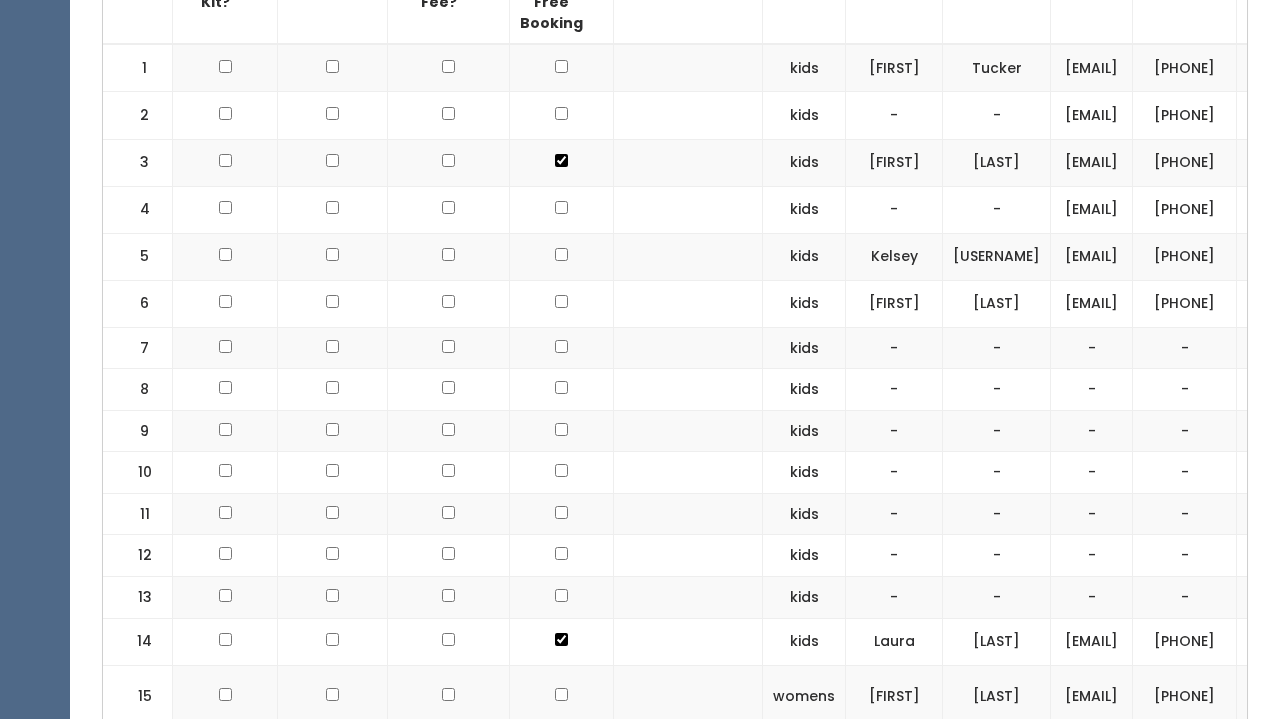 click at bounding box center [562, 390] 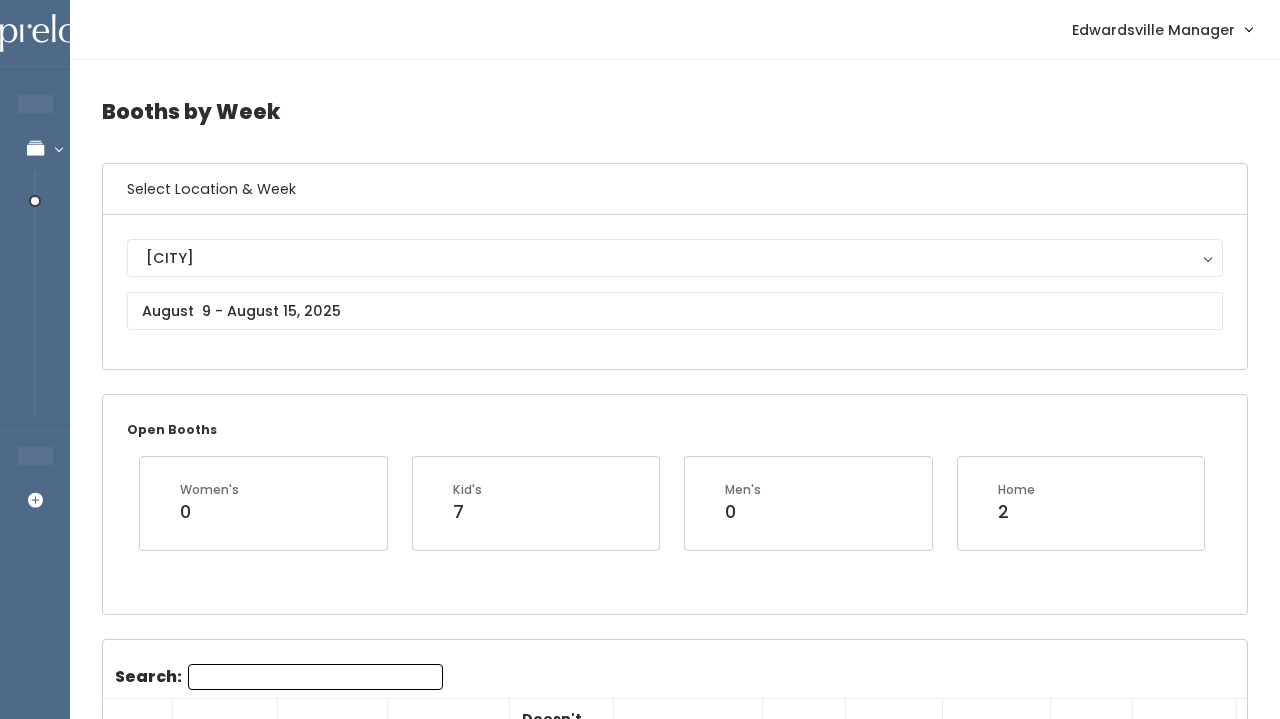 scroll, scrollTop: 0, scrollLeft: 0, axis: both 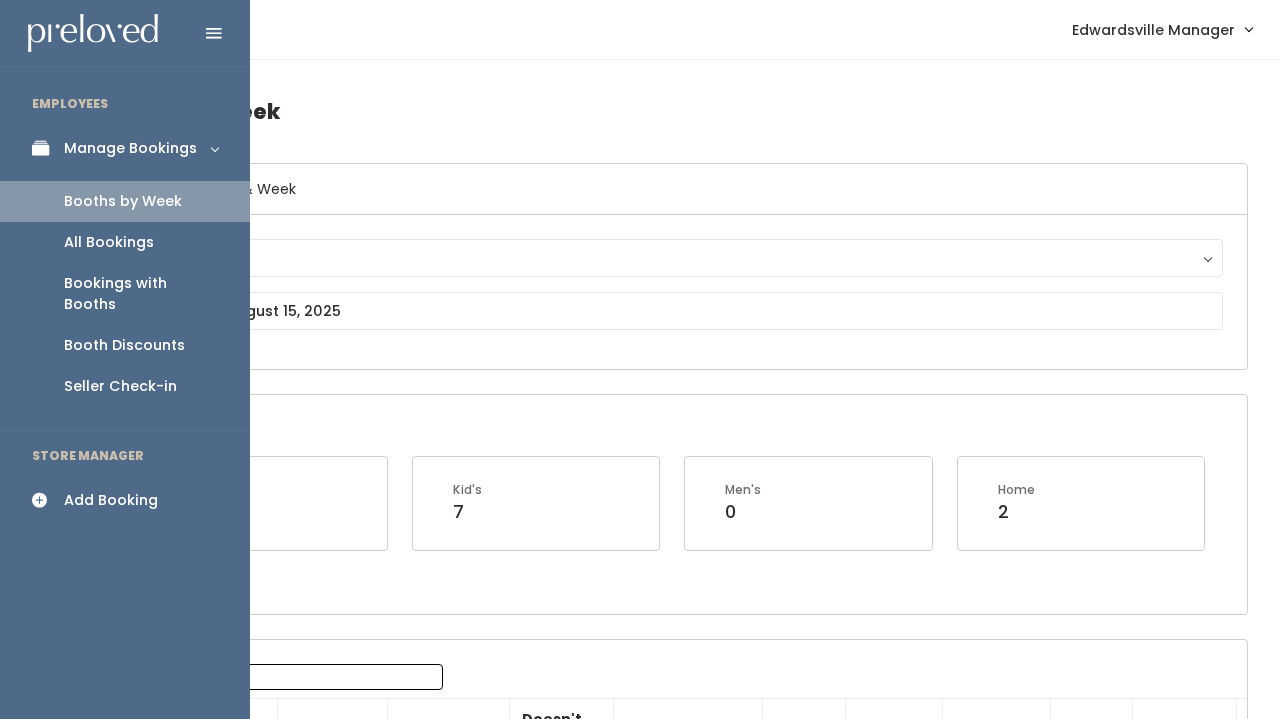 click on "All Bookings" at bounding box center [109, 242] 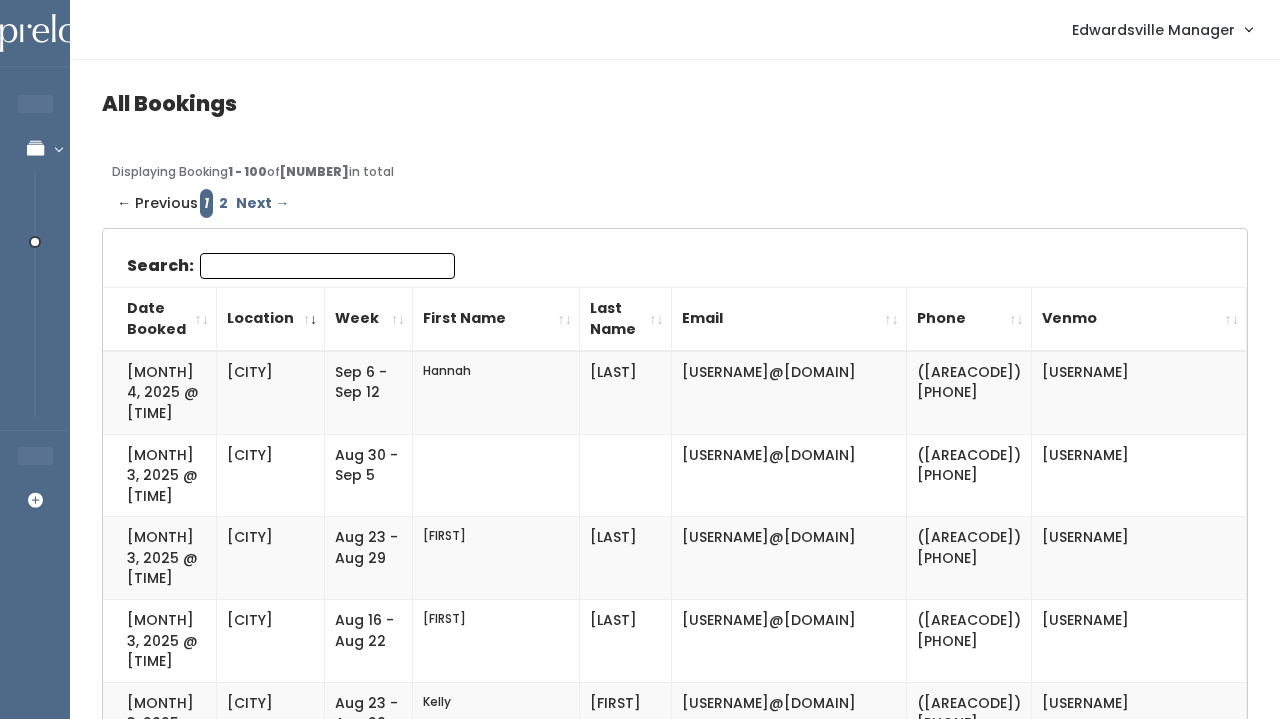 scroll, scrollTop: 0, scrollLeft: 0, axis: both 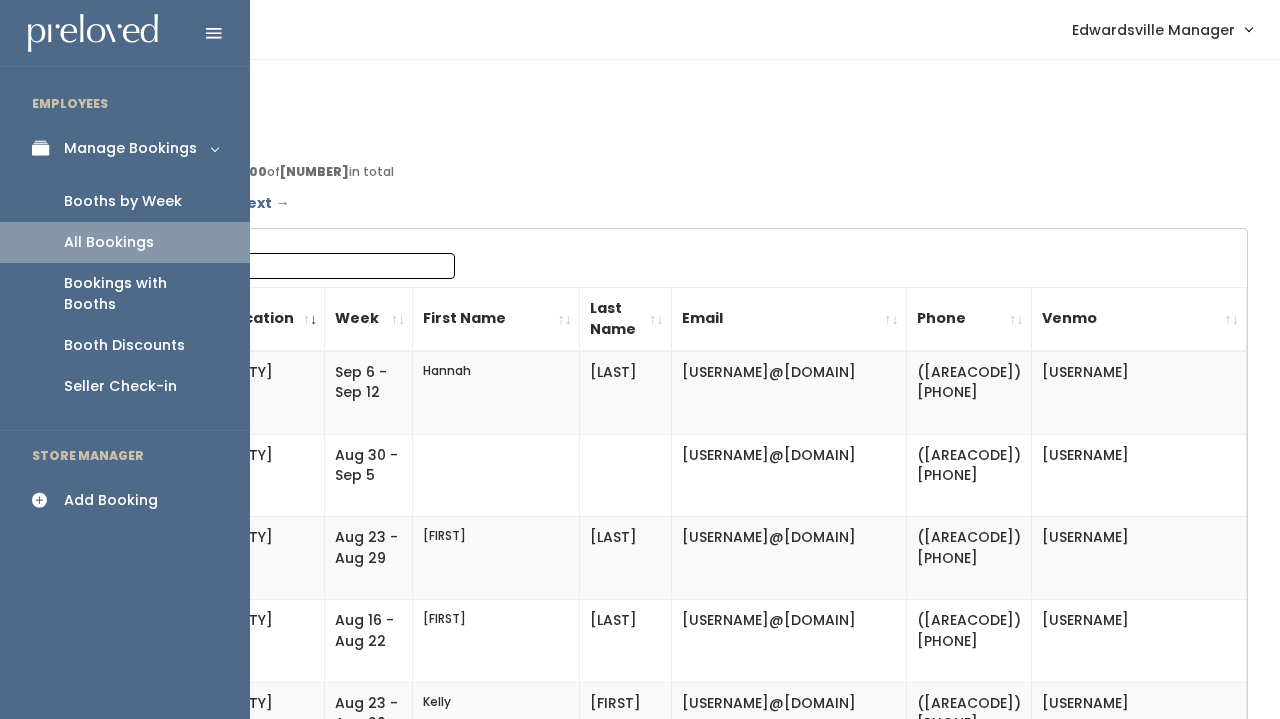 click on "Booths by Week" at bounding box center [125, 201] 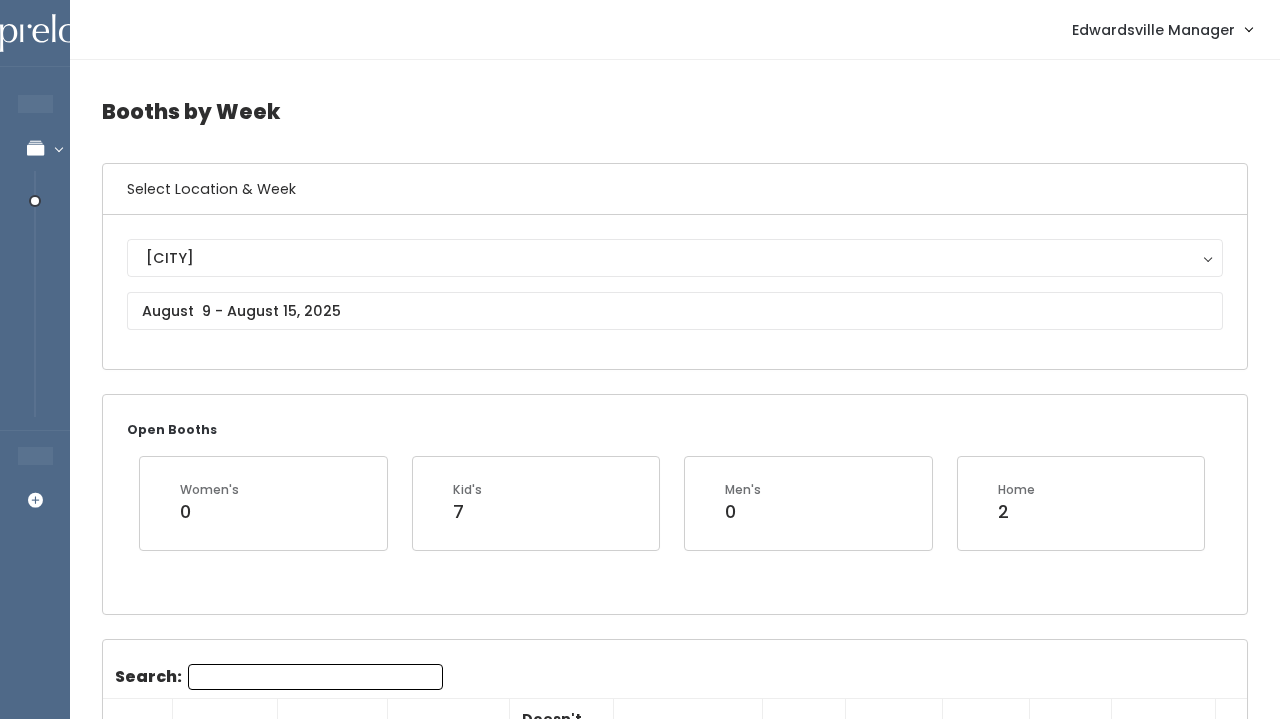 scroll, scrollTop: 264, scrollLeft: 0, axis: vertical 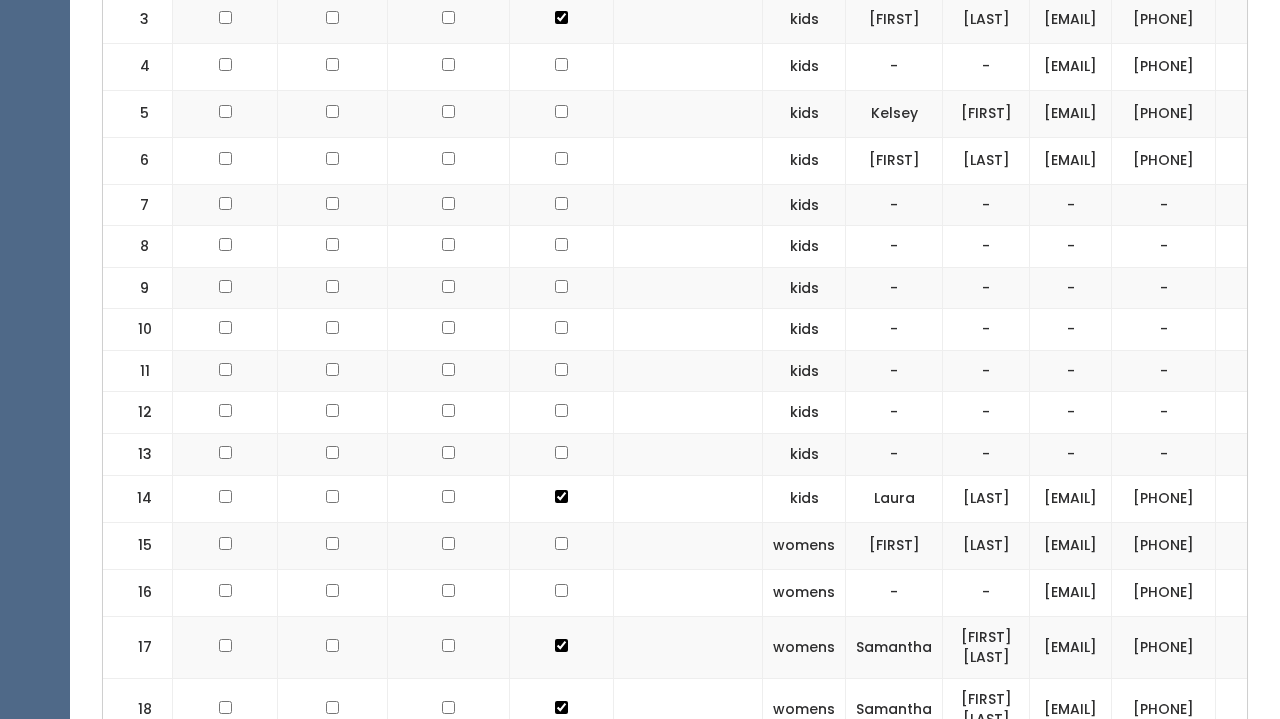 click at bounding box center [225, 205] 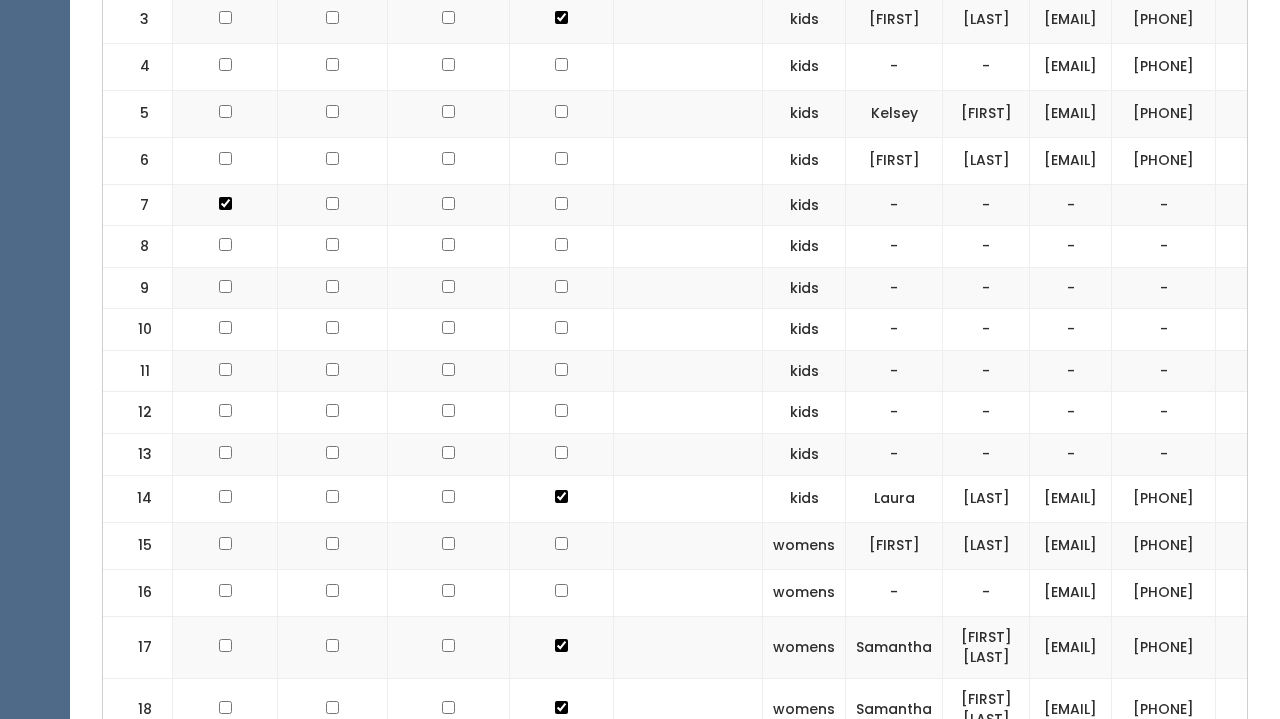 click at bounding box center (225, -77) 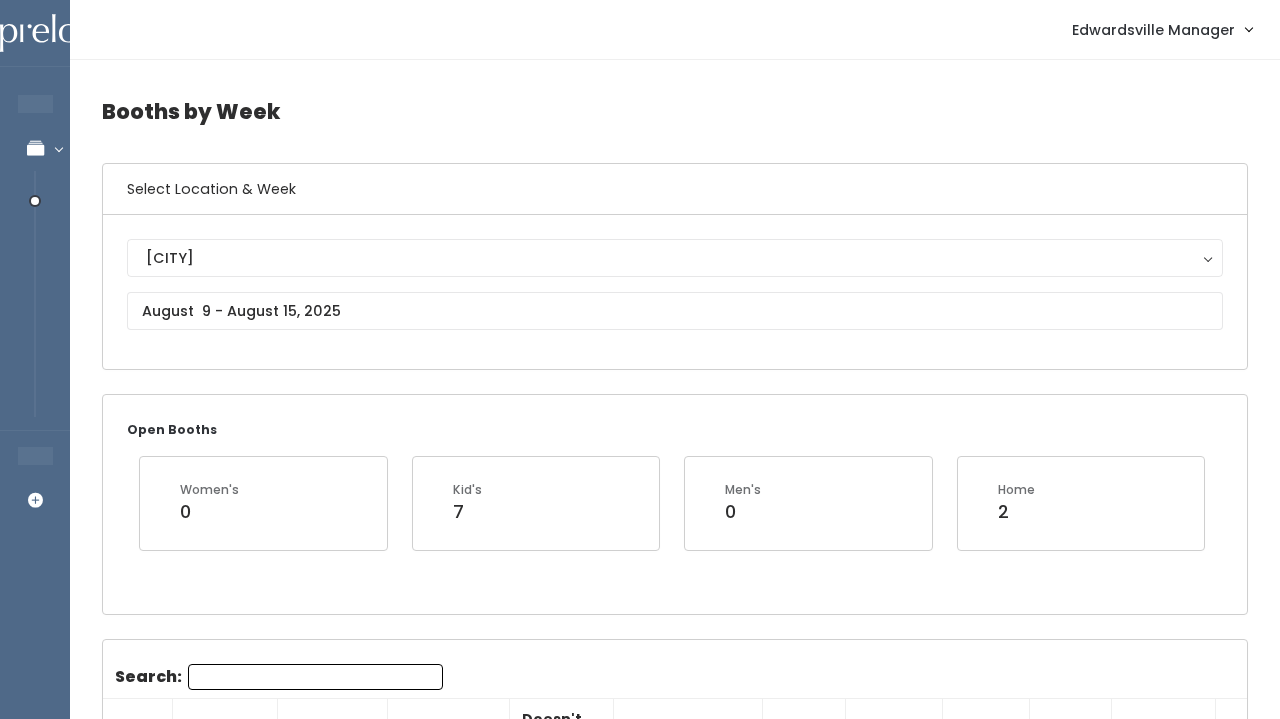 scroll, scrollTop: 0, scrollLeft: 0, axis: both 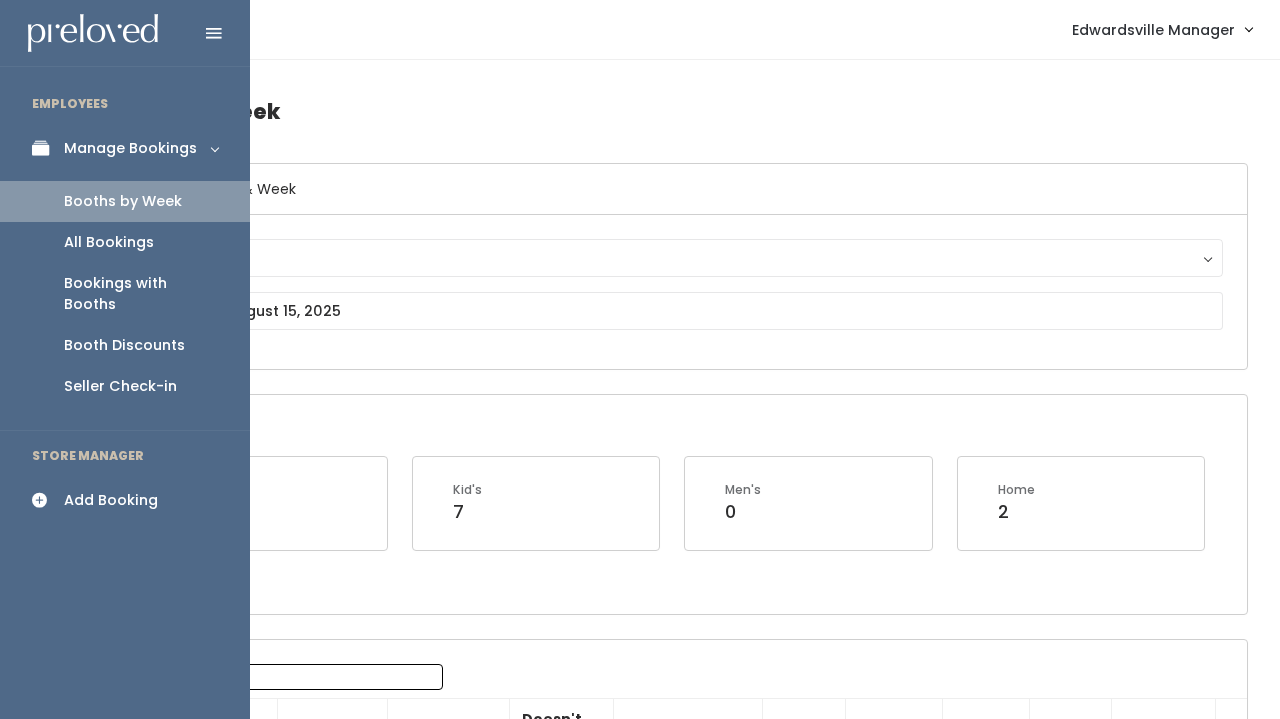 click on "Add Booking" at bounding box center [111, 500] 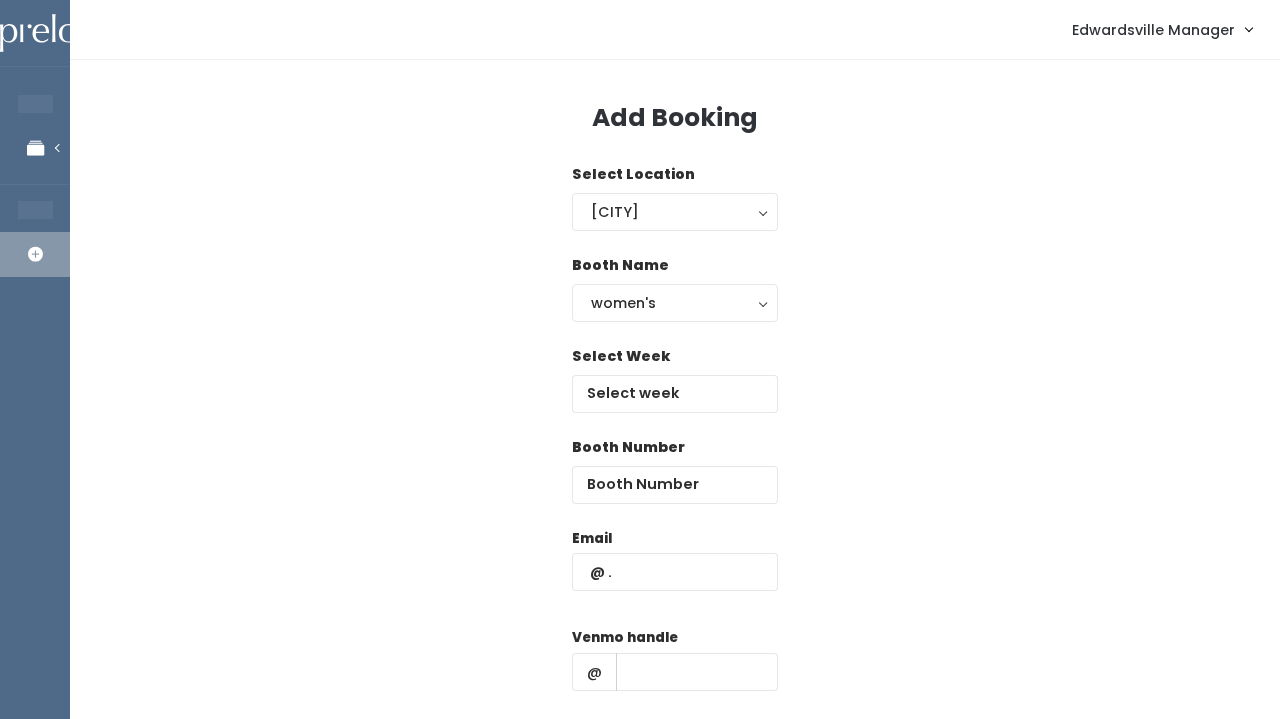 scroll, scrollTop: 0, scrollLeft: 0, axis: both 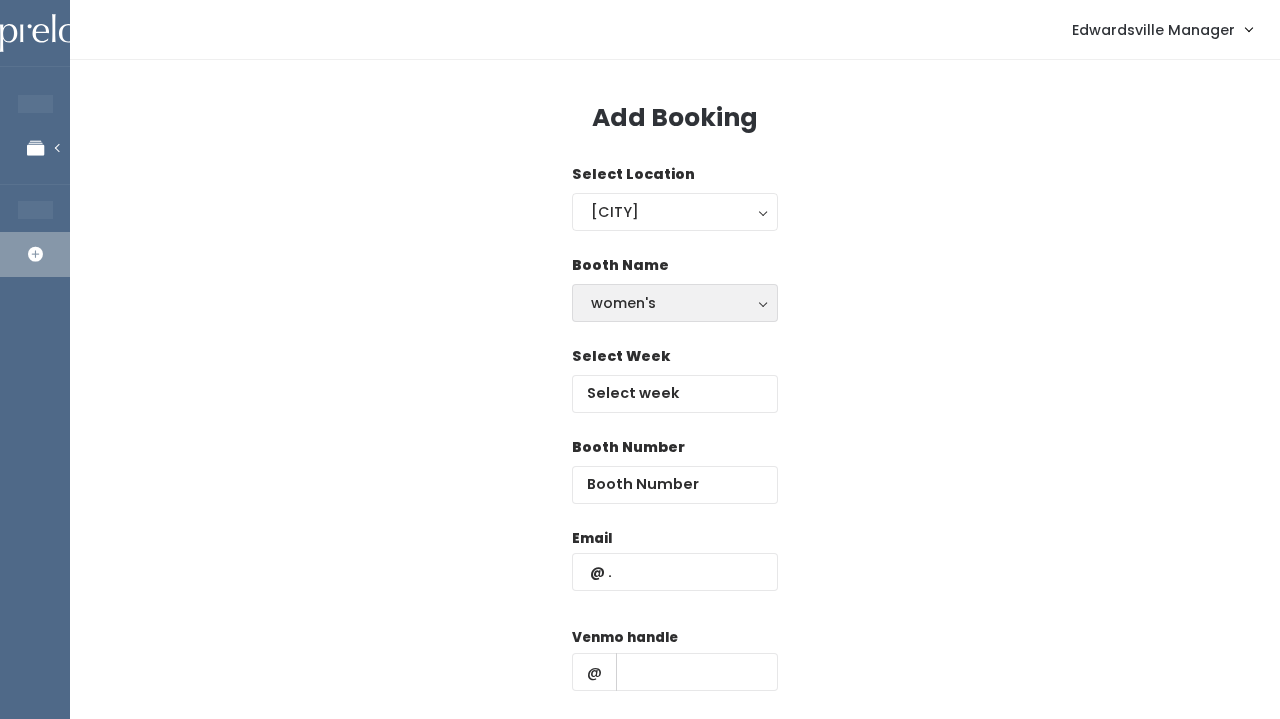 click on "women's" at bounding box center (675, 303) 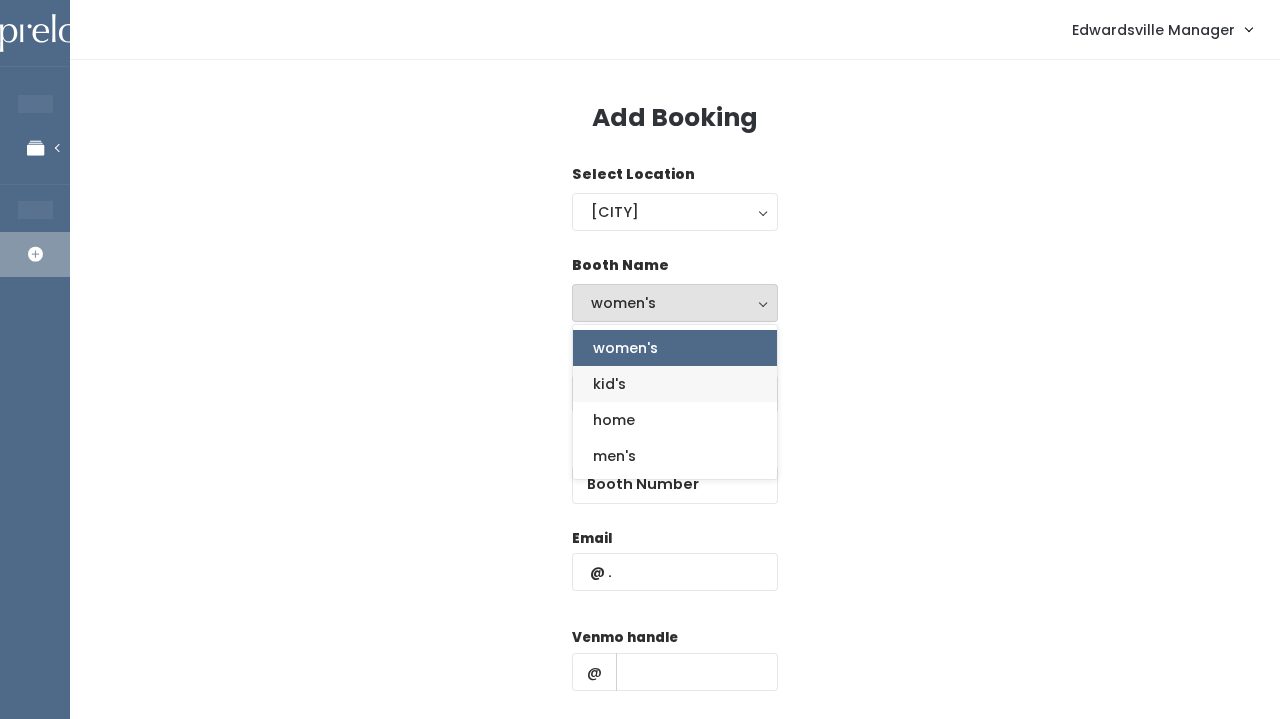 click on "kid's" at bounding box center (675, 384) 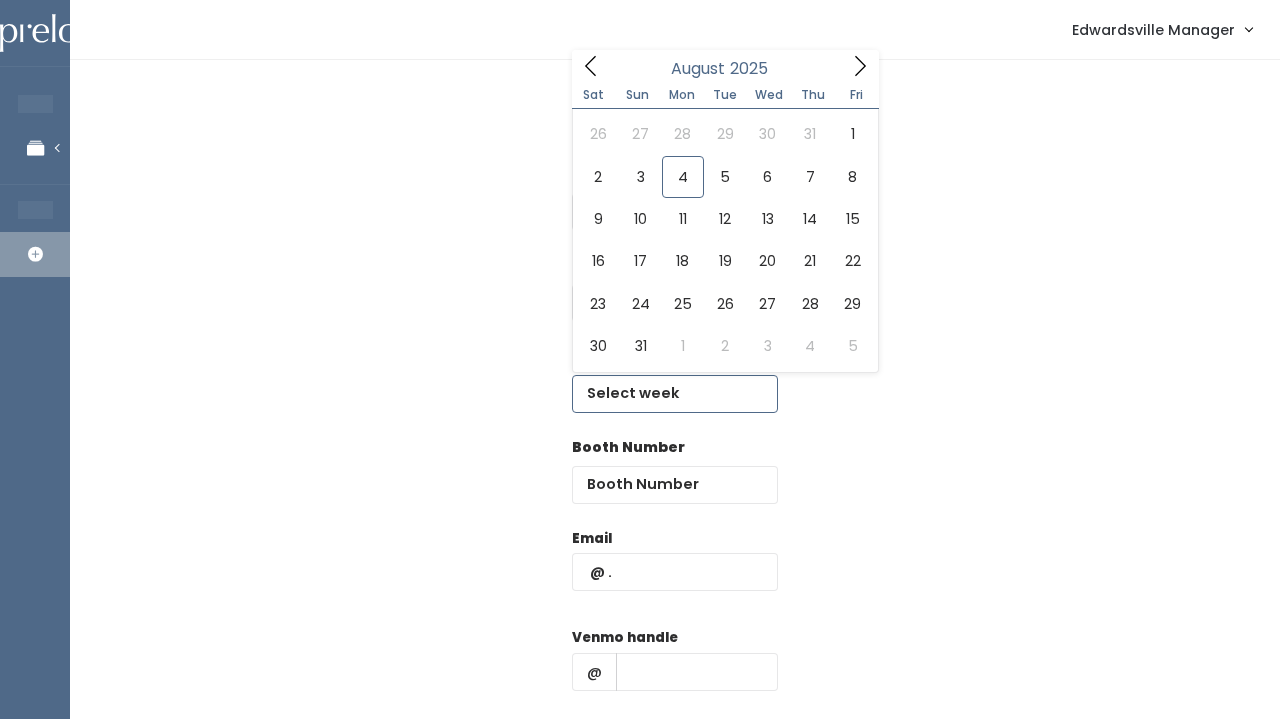 click at bounding box center [675, 394] 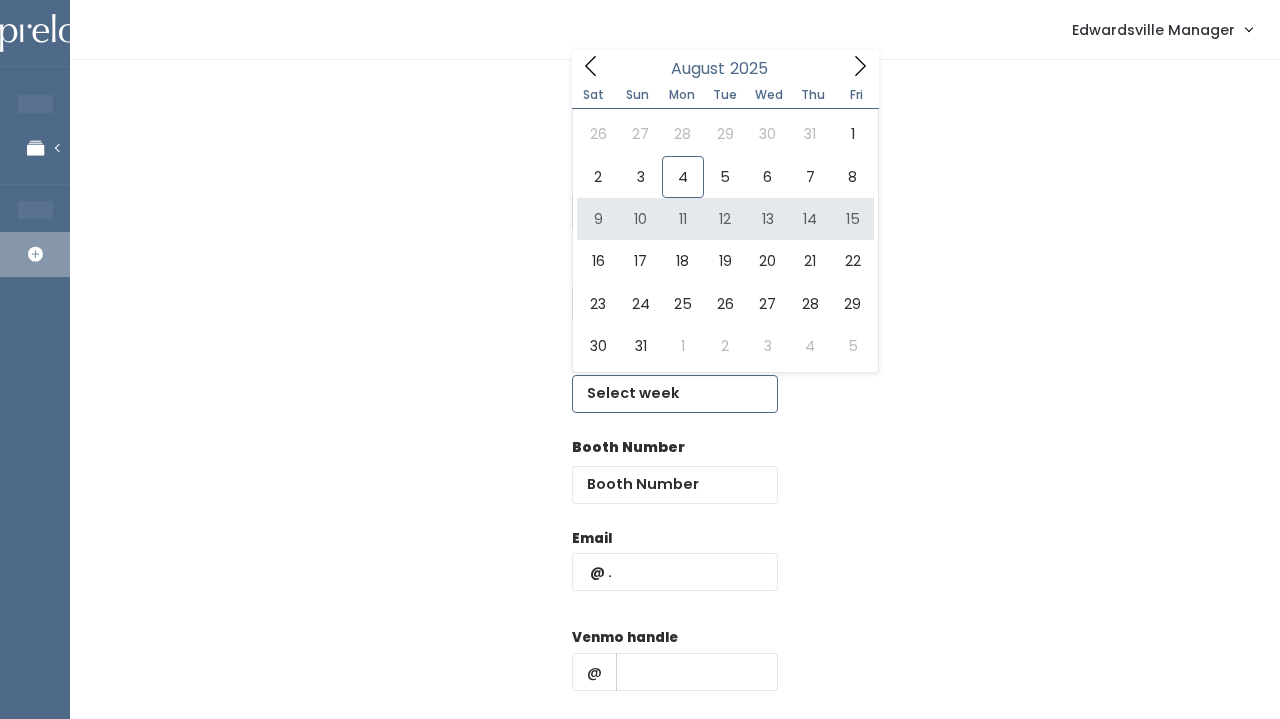 type on "[DATE] to [DATE]" 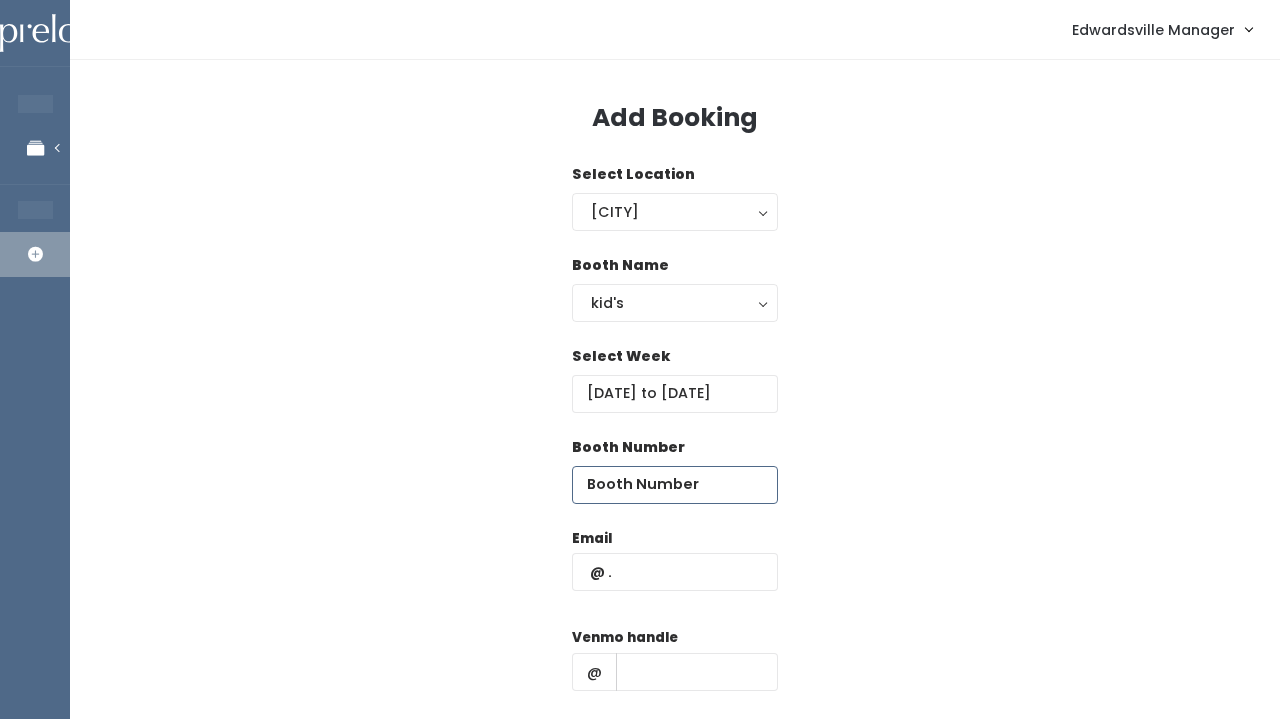 click at bounding box center (675, 485) 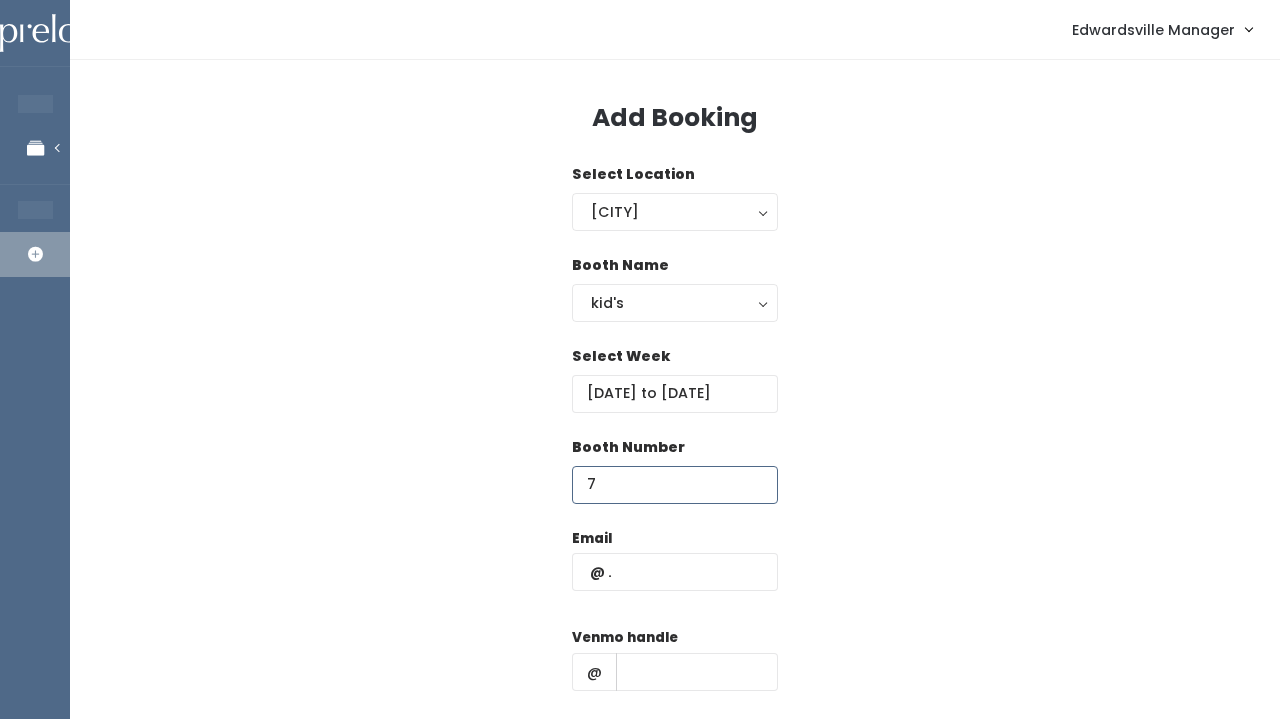 type on "7" 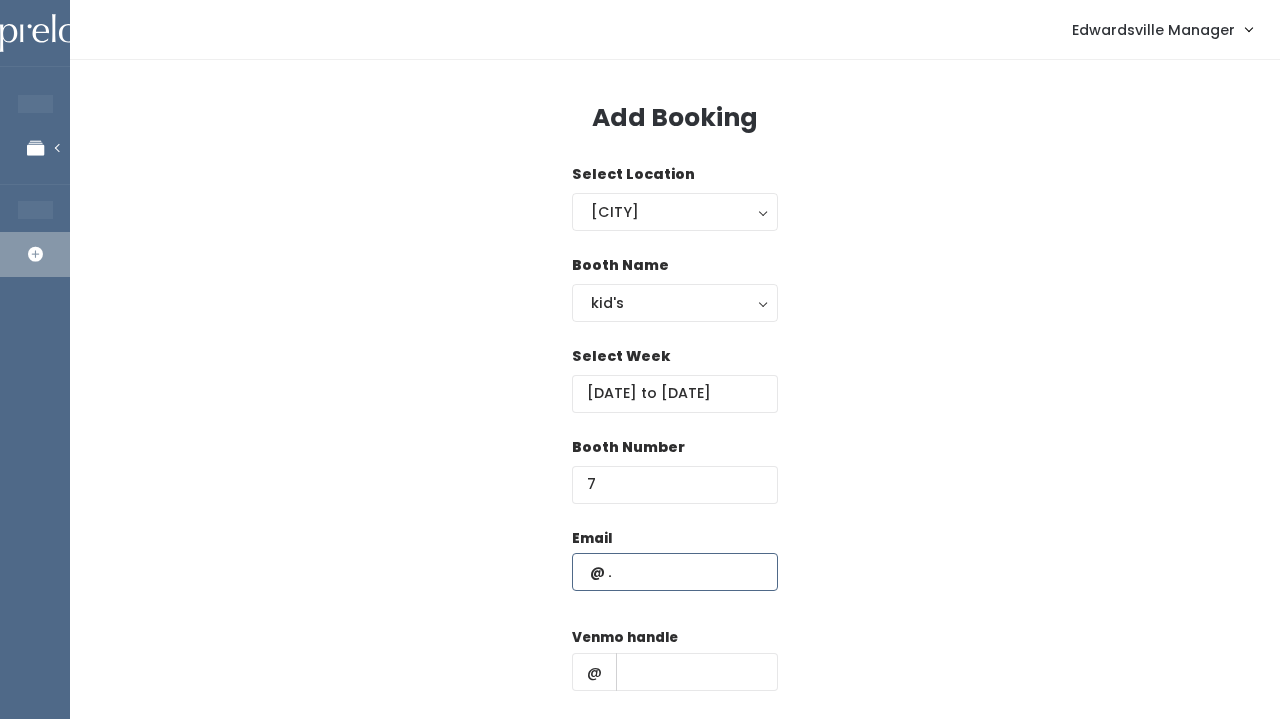 type on "edwardsville@preloved.love" 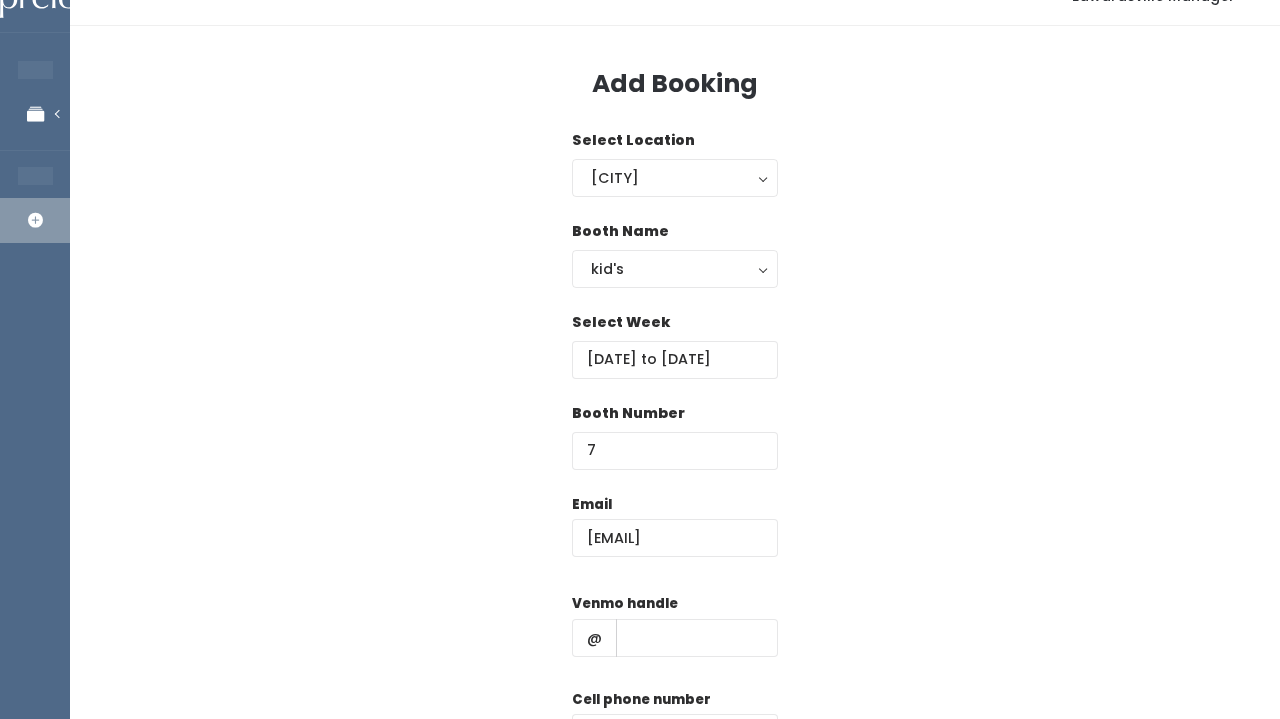 scroll, scrollTop: 81, scrollLeft: 0, axis: vertical 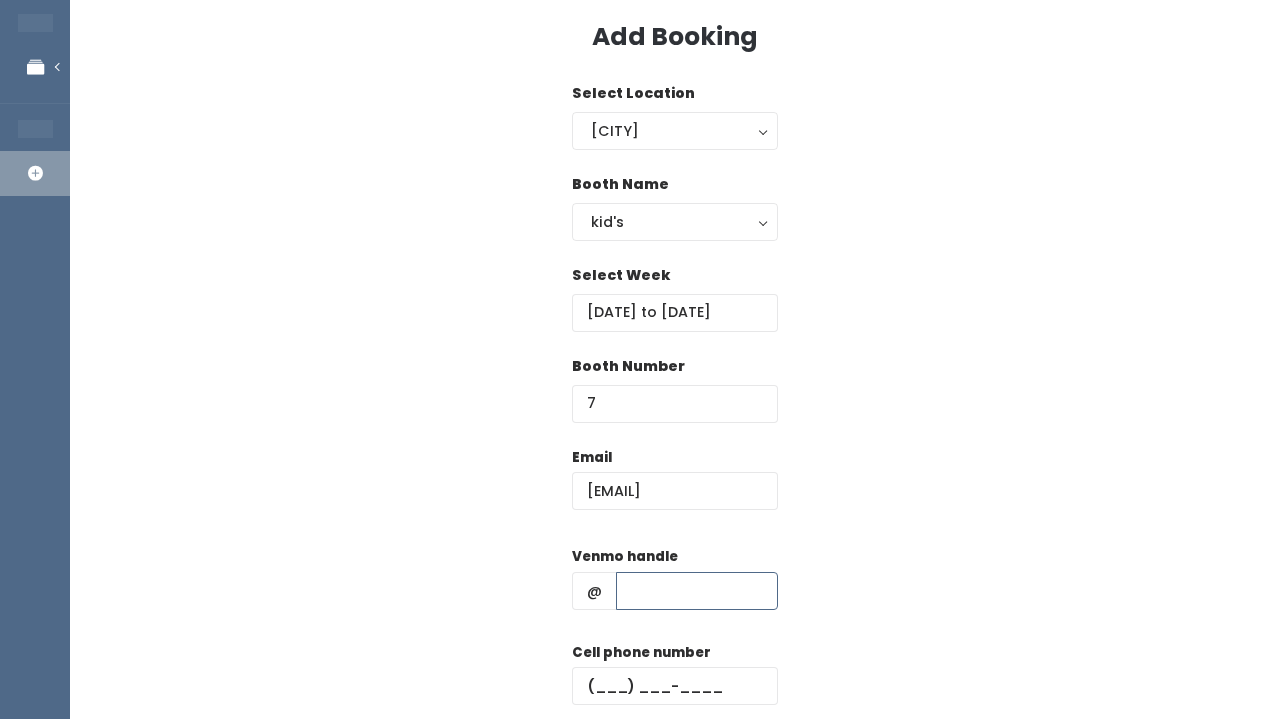 click at bounding box center (697, 591) 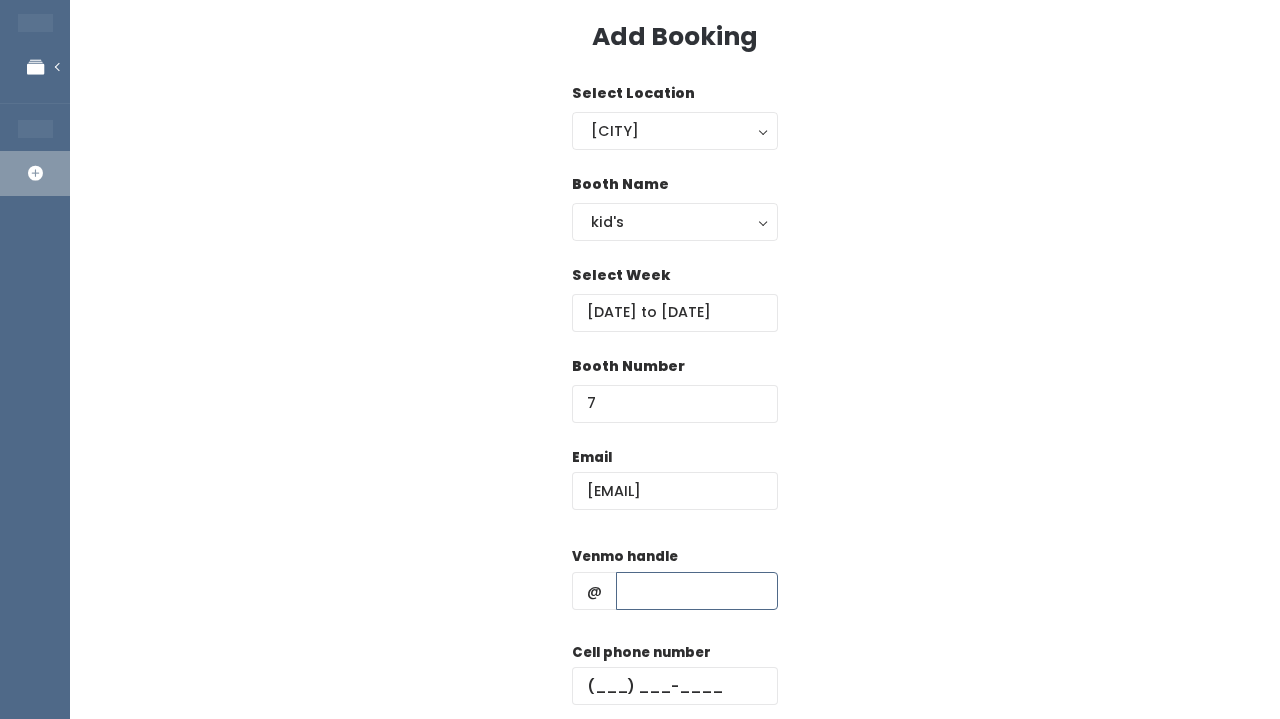 paste on "[USERNAME]" 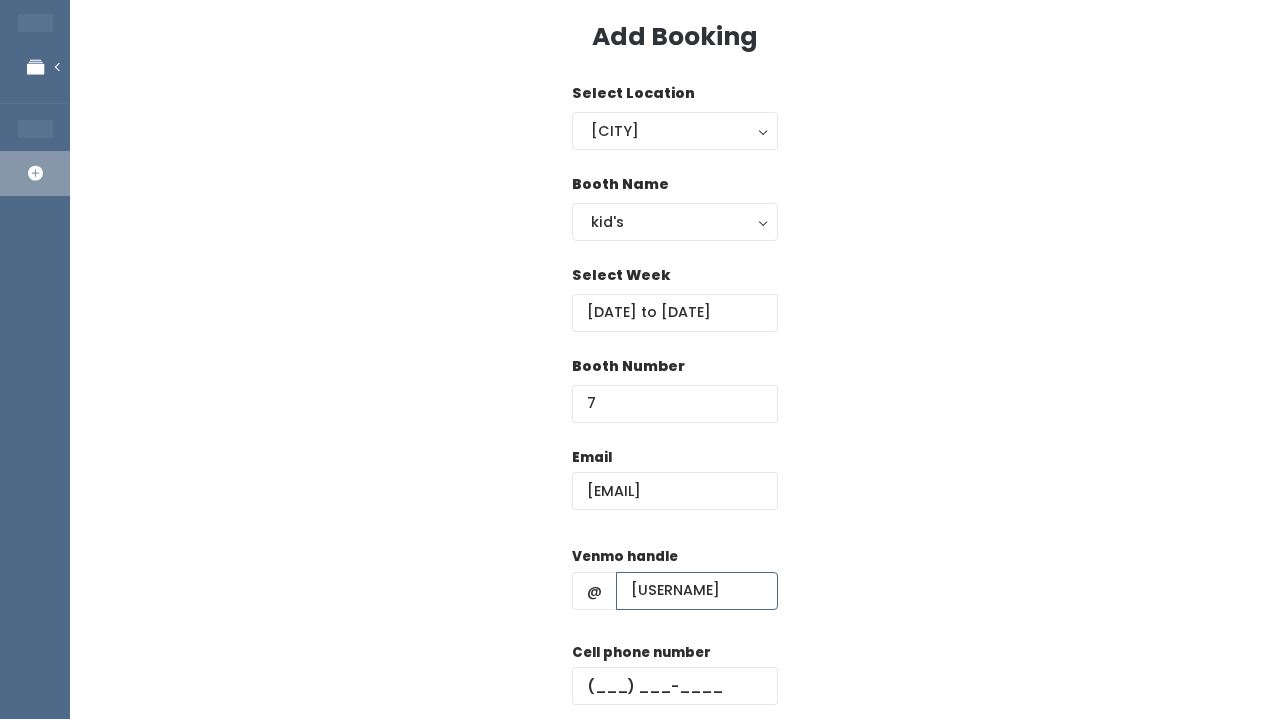 type on "[USERNAME]" 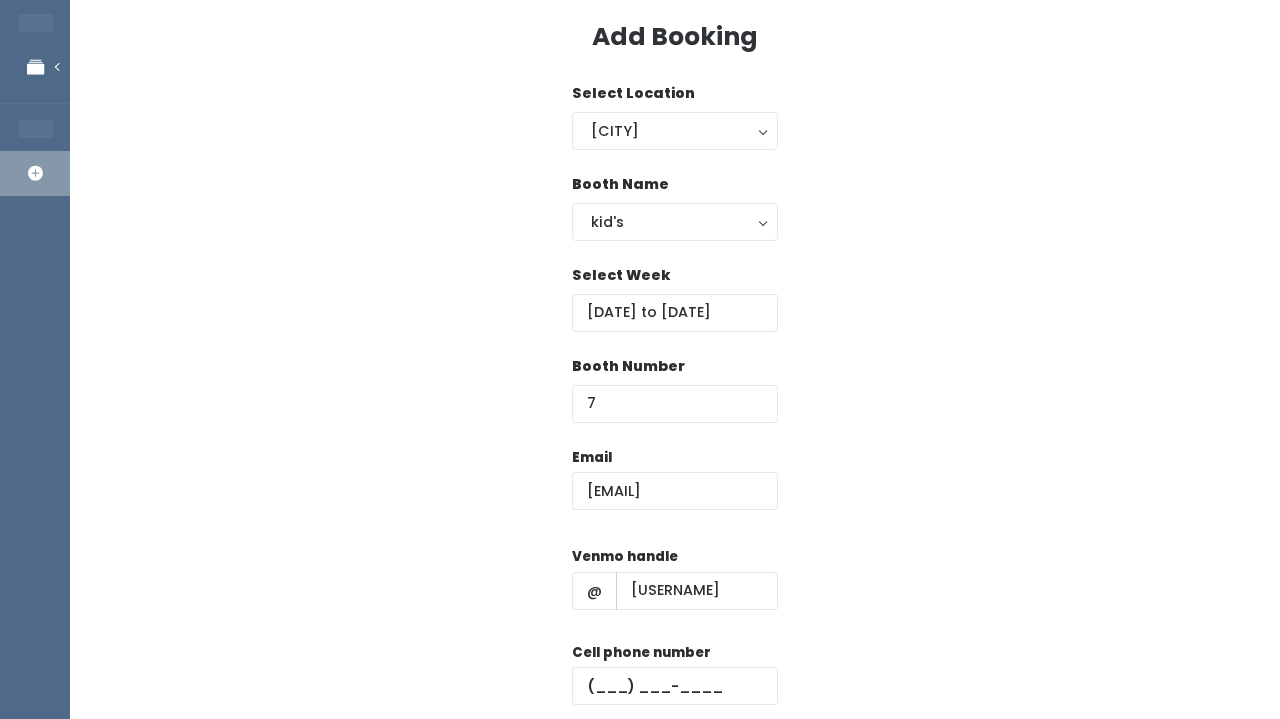 click on "Add Booking
Select Location
Edwardsville
Edwardsville
Booth Name
women's
kid's
home
men's
kid's    women's  kid's  home  men's
Select Week
August 9 to August 15
Booth Number
7
Email
edwardsville@preloved.love
Venmo handle
@
jess-helm
Cell phone number
Create" at bounding box center (675, 401) 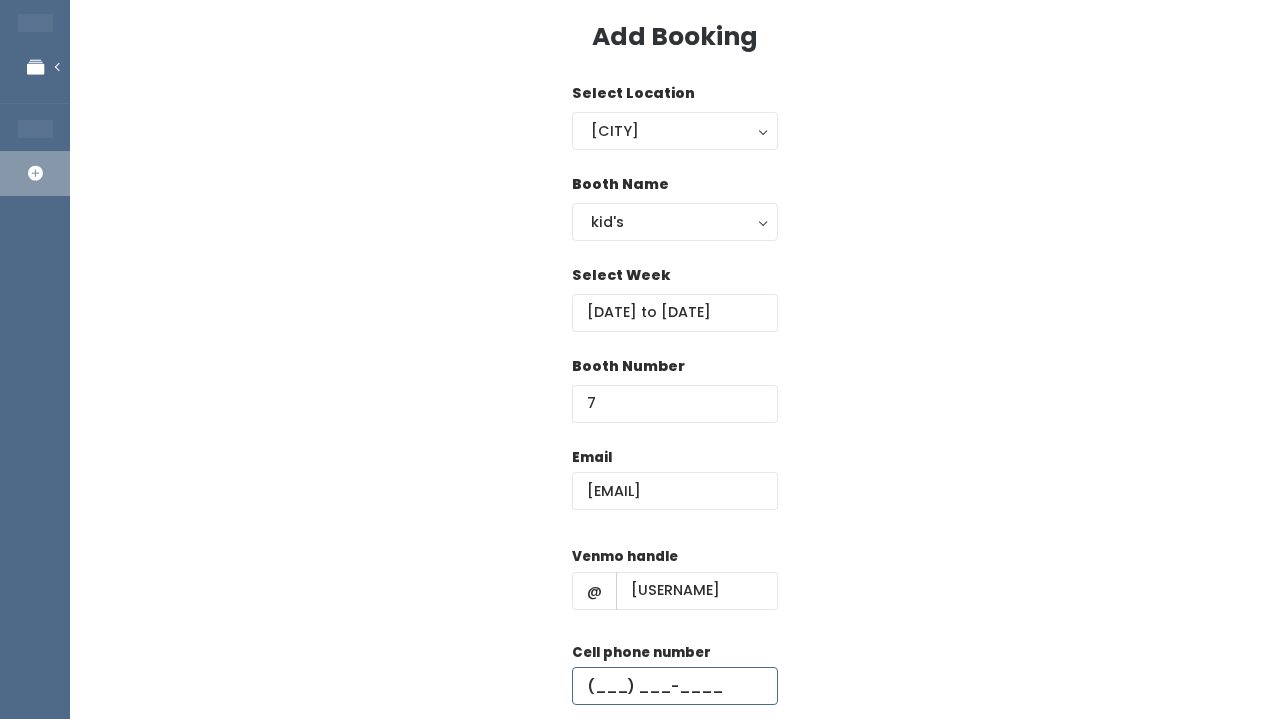 paste on "[PHONE]" 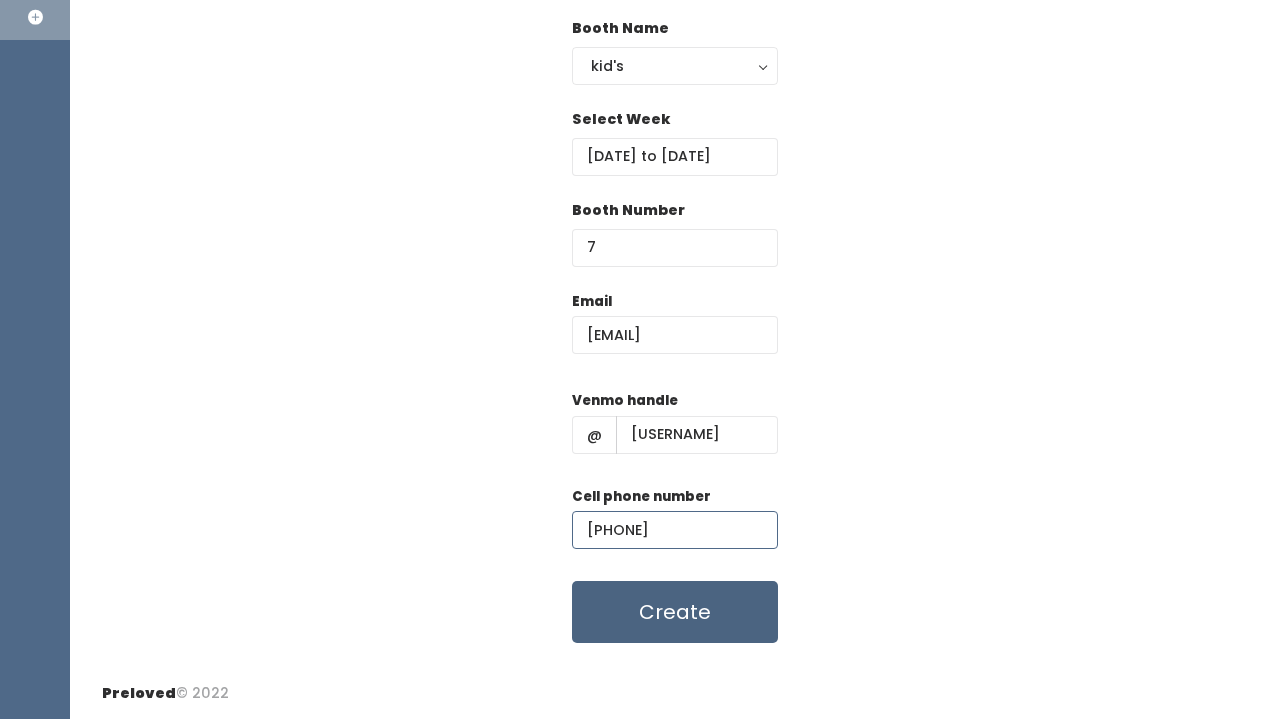 scroll, scrollTop: 236, scrollLeft: 0, axis: vertical 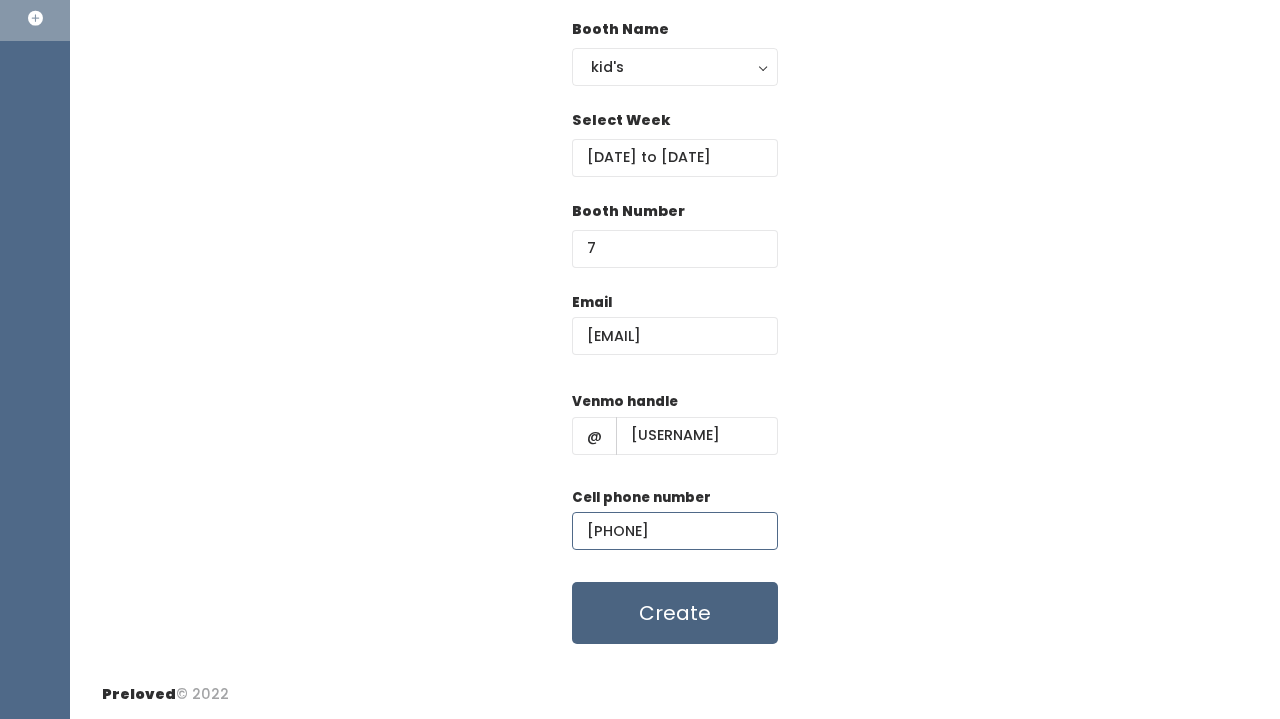 type on "[PHONE]" 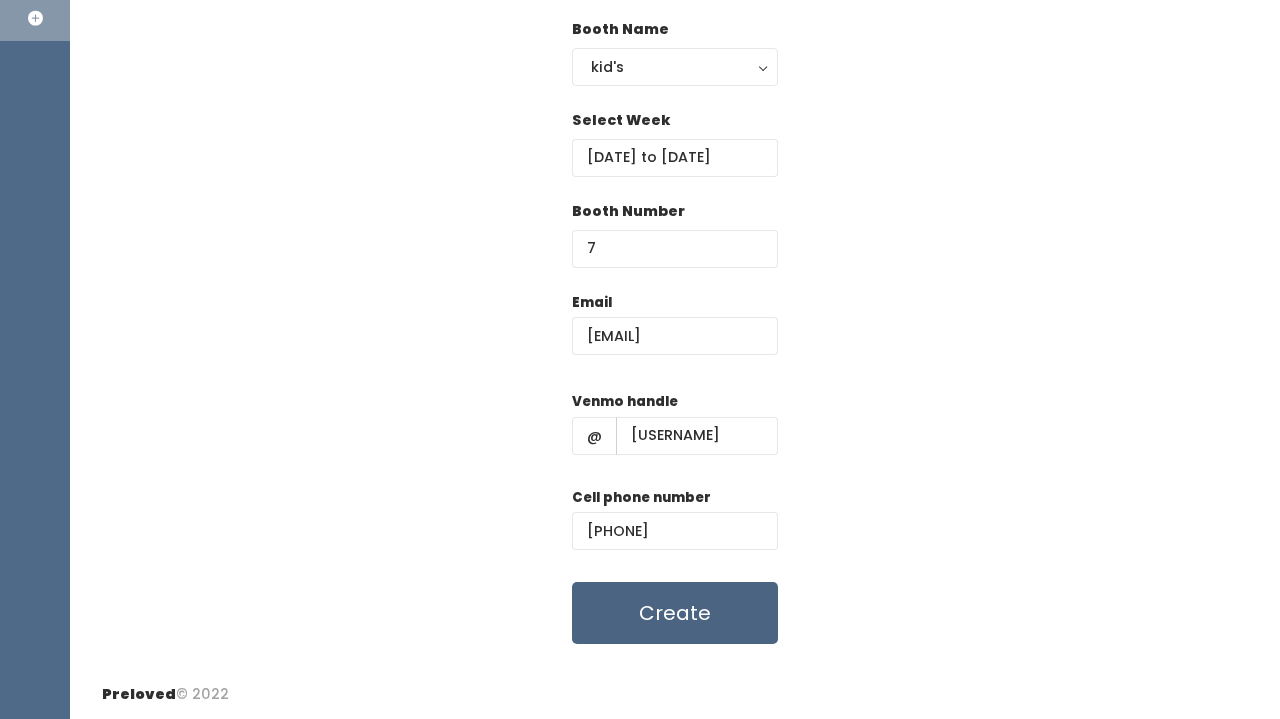 click on "Create" at bounding box center [675, 613] 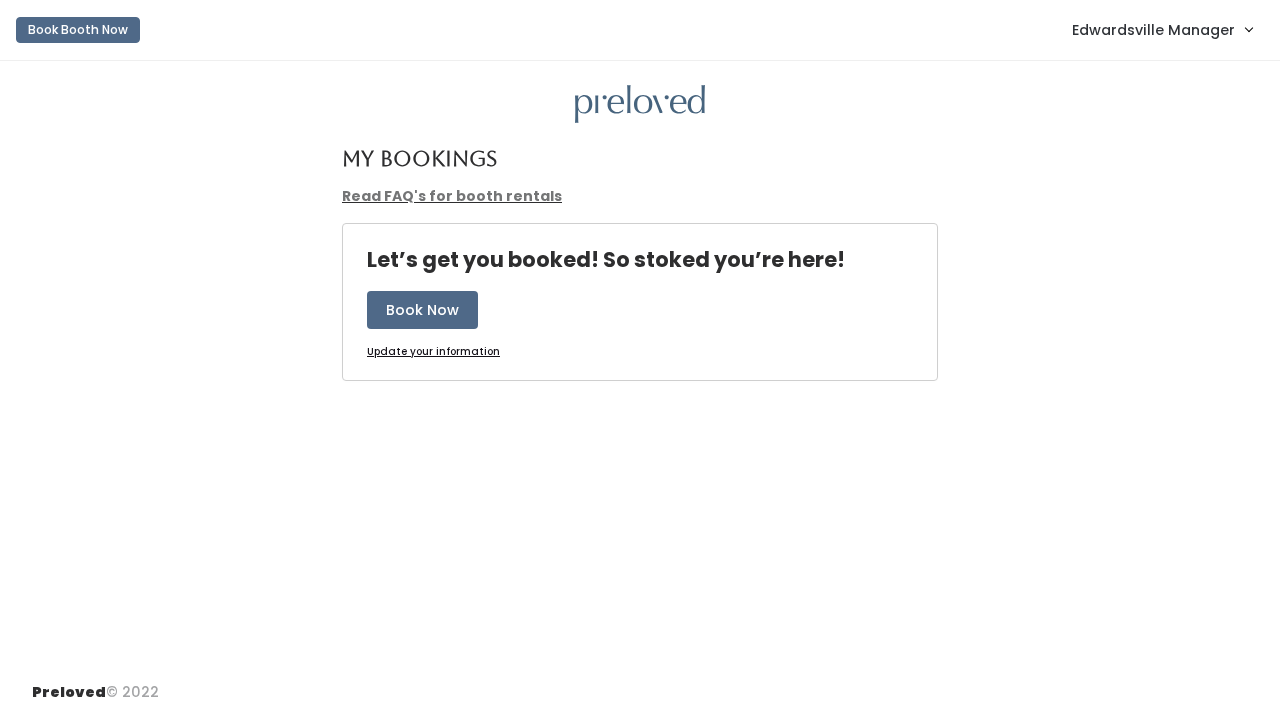 scroll, scrollTop: 0, scrollLeft: 0, axis: both 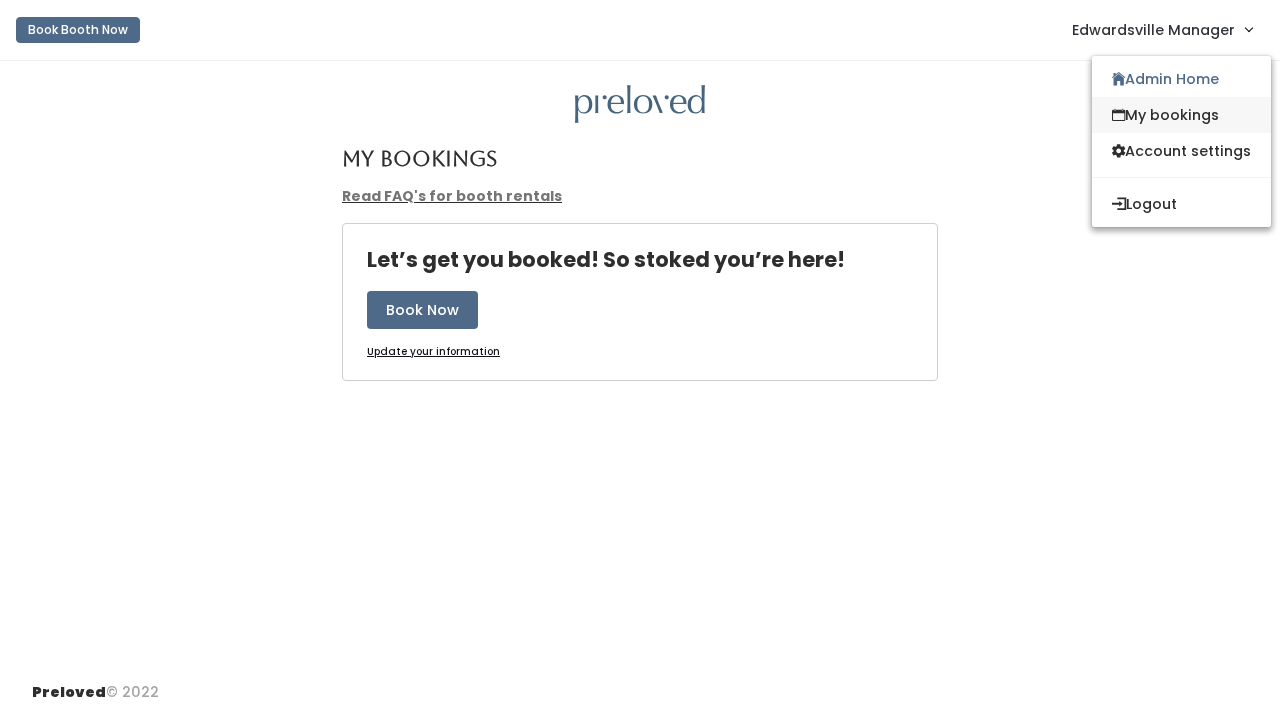 click on "My bookings" at bounding box center (1181, 115) 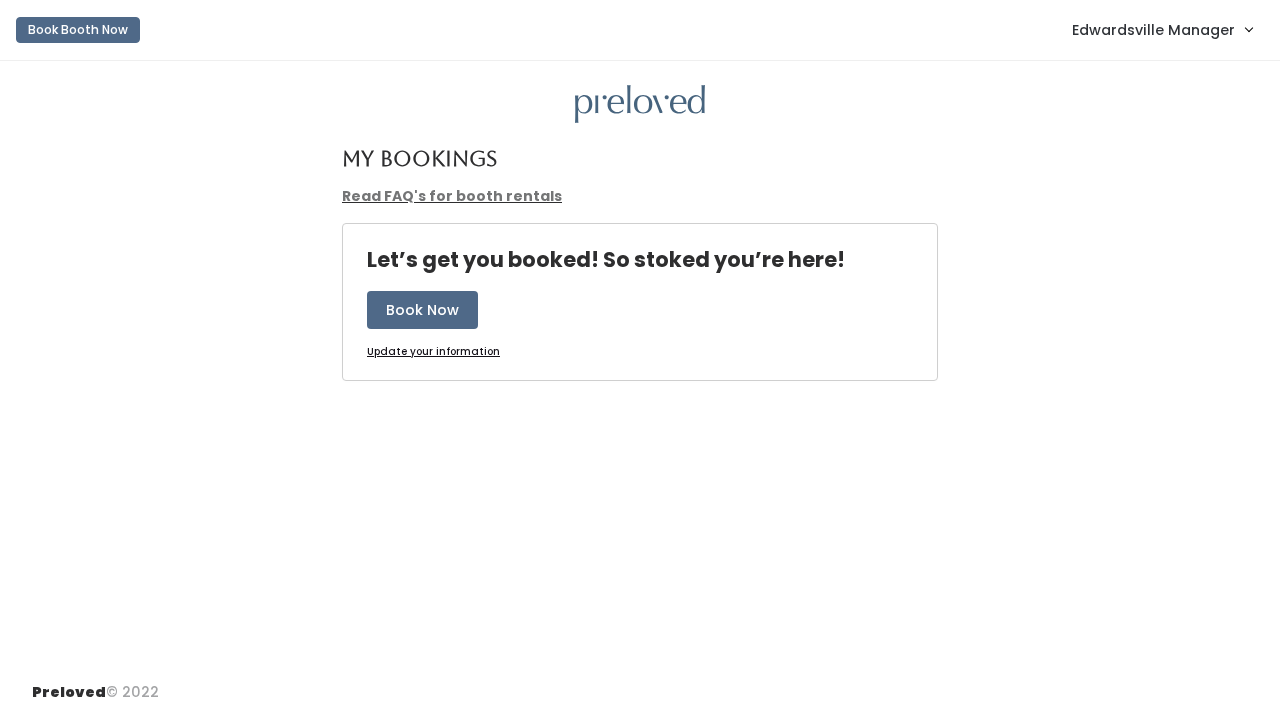 scroll, scrollTop: 0, scrollLeft: 0, axis: both 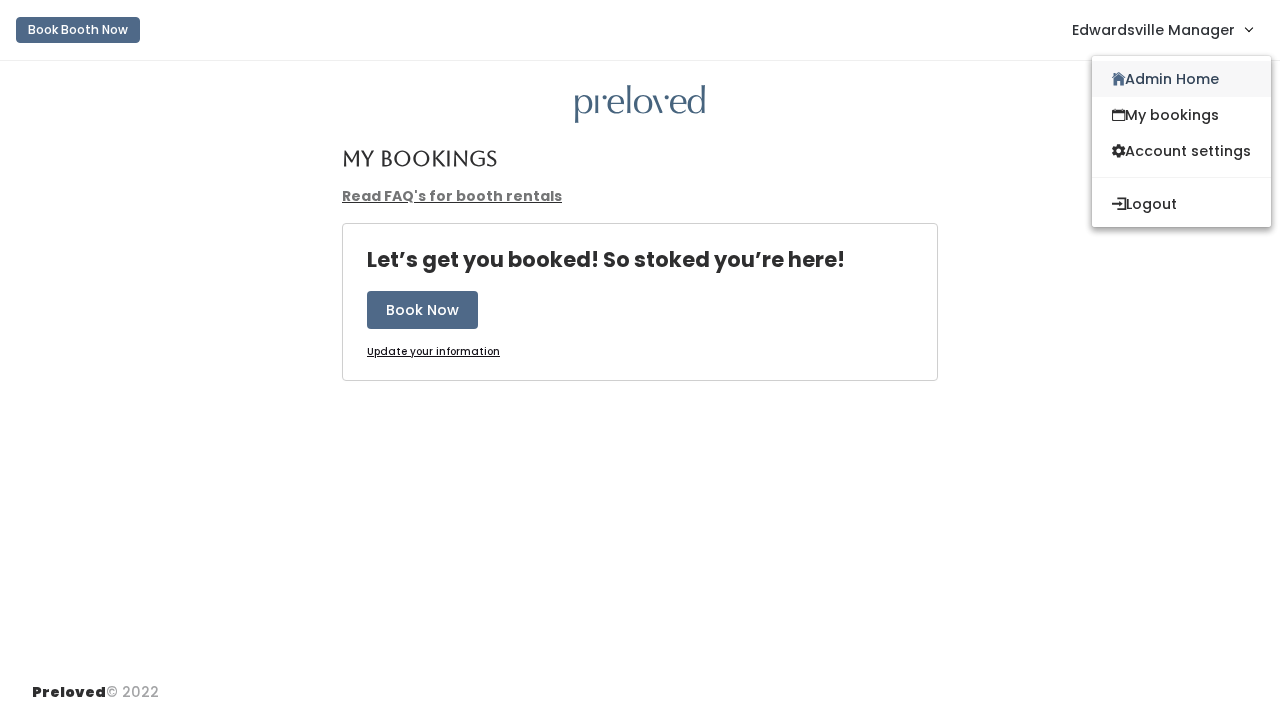 click on "Admin Home" at bounding box center [1181, 79] 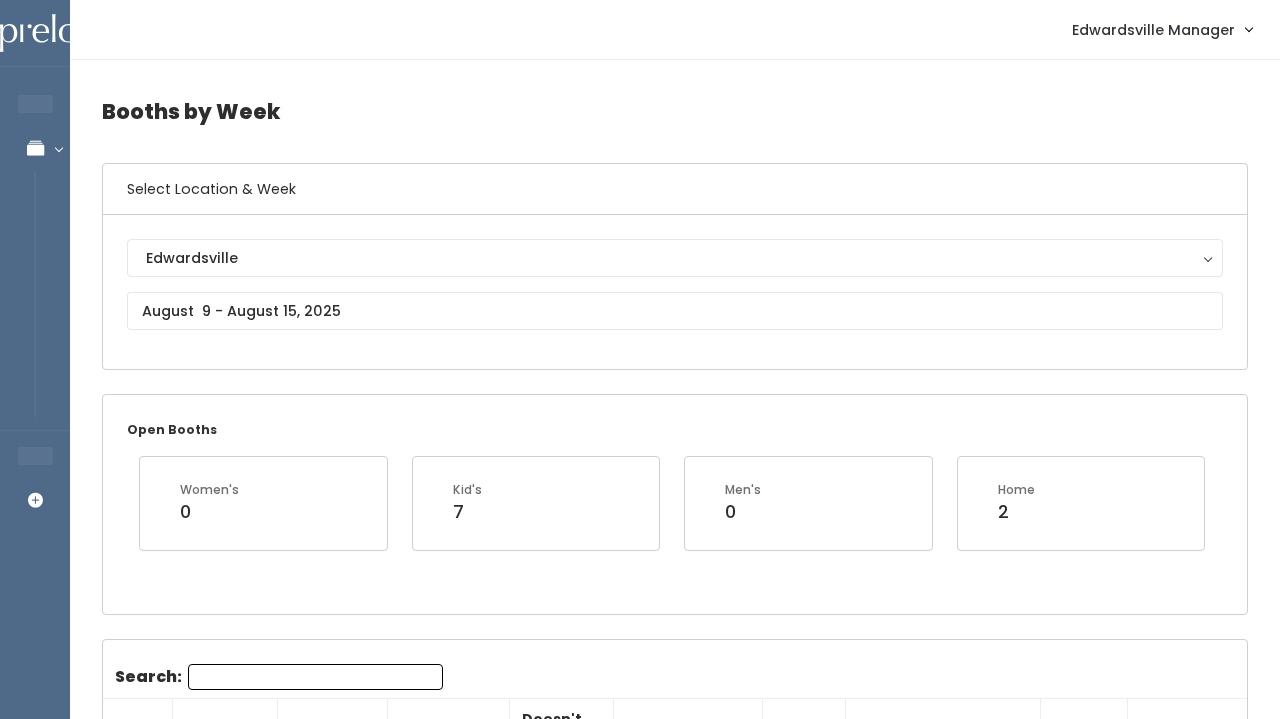 scroll, scrollTop: 0, scrollLeft: 0, axis: both 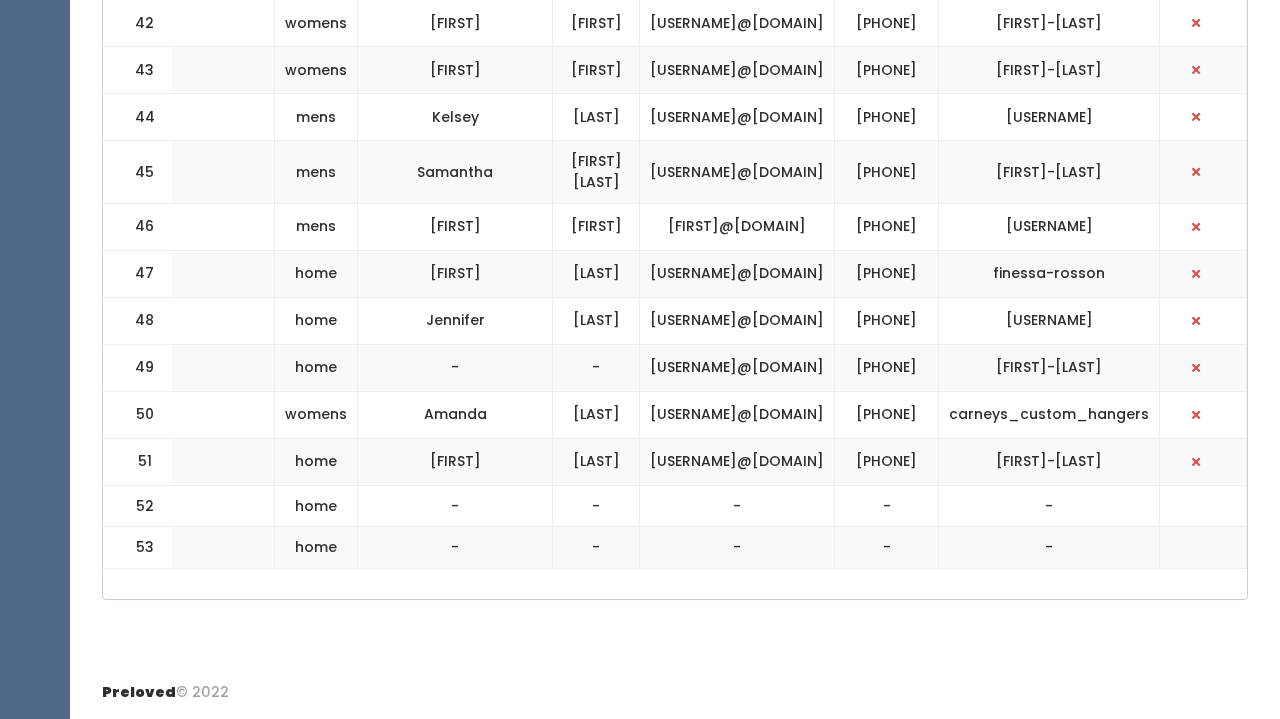 drag, startPoint x: 1001, startPoint y: 283, endPoint x: 1107, endPoint y: 278, distance: 106.11786 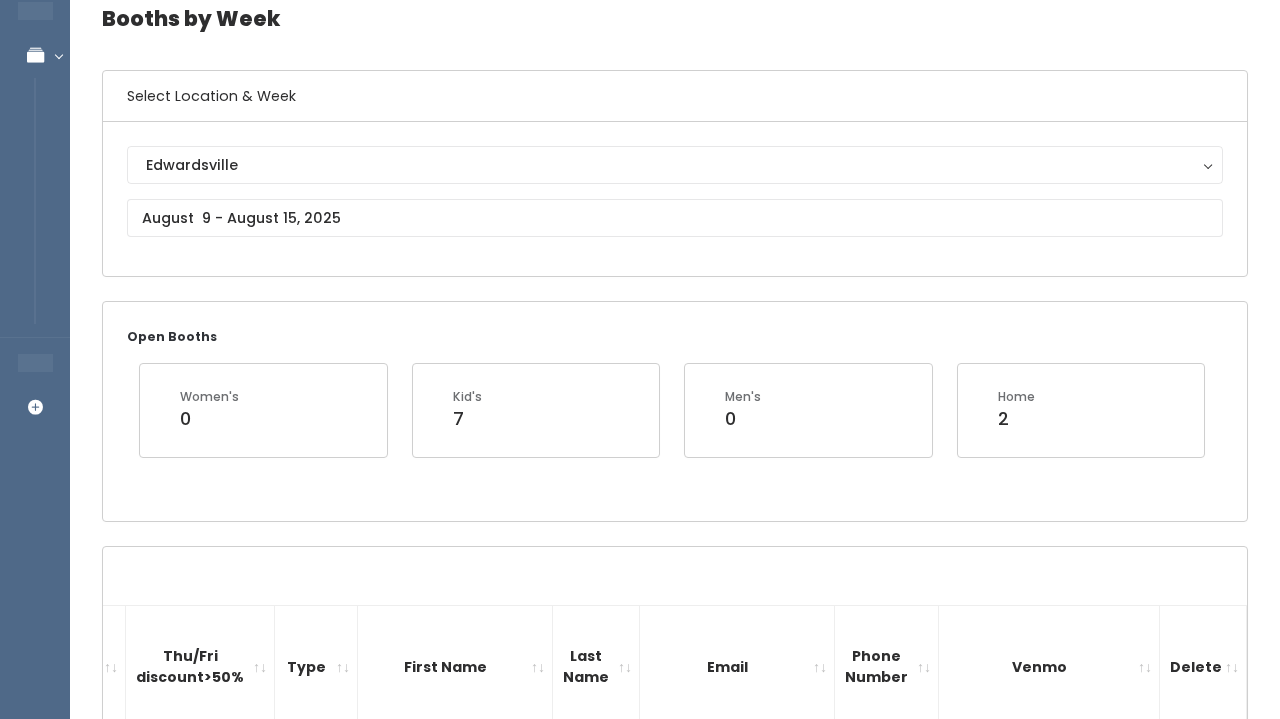 scroll, scrollTop: 55, scrollLeft: 0, axis: vertical 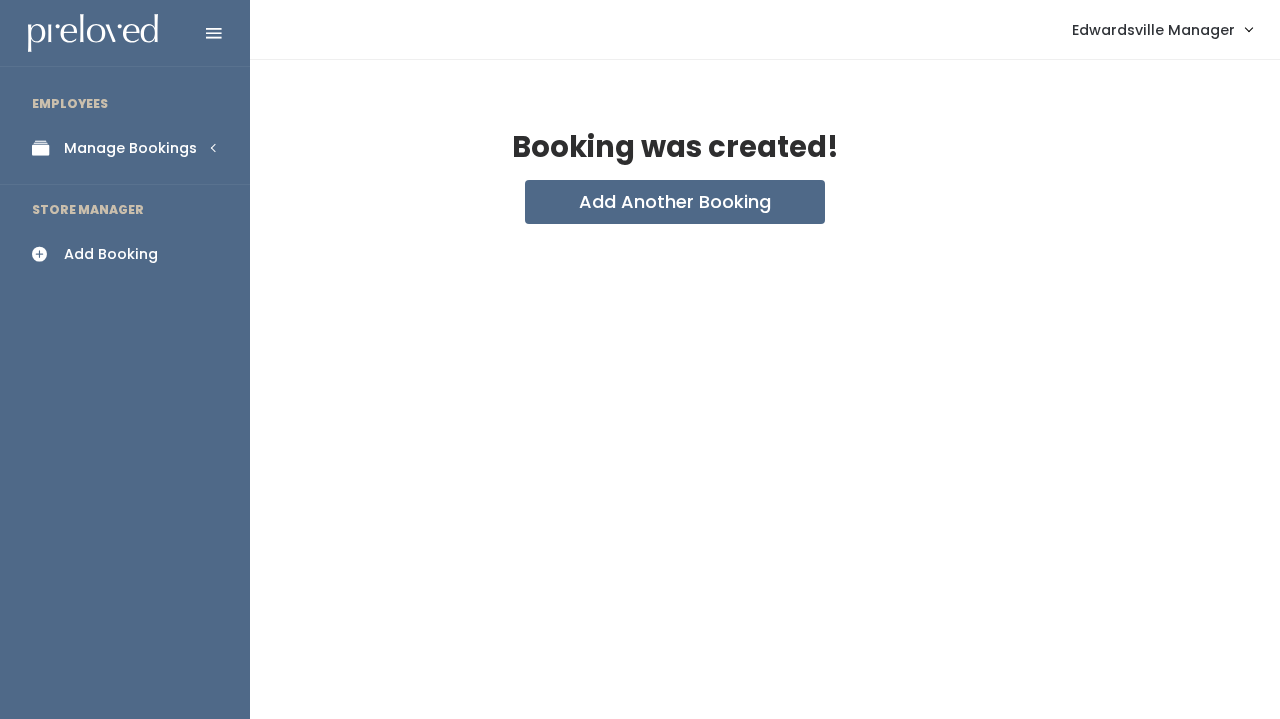 click at bounding box center [46, 148] 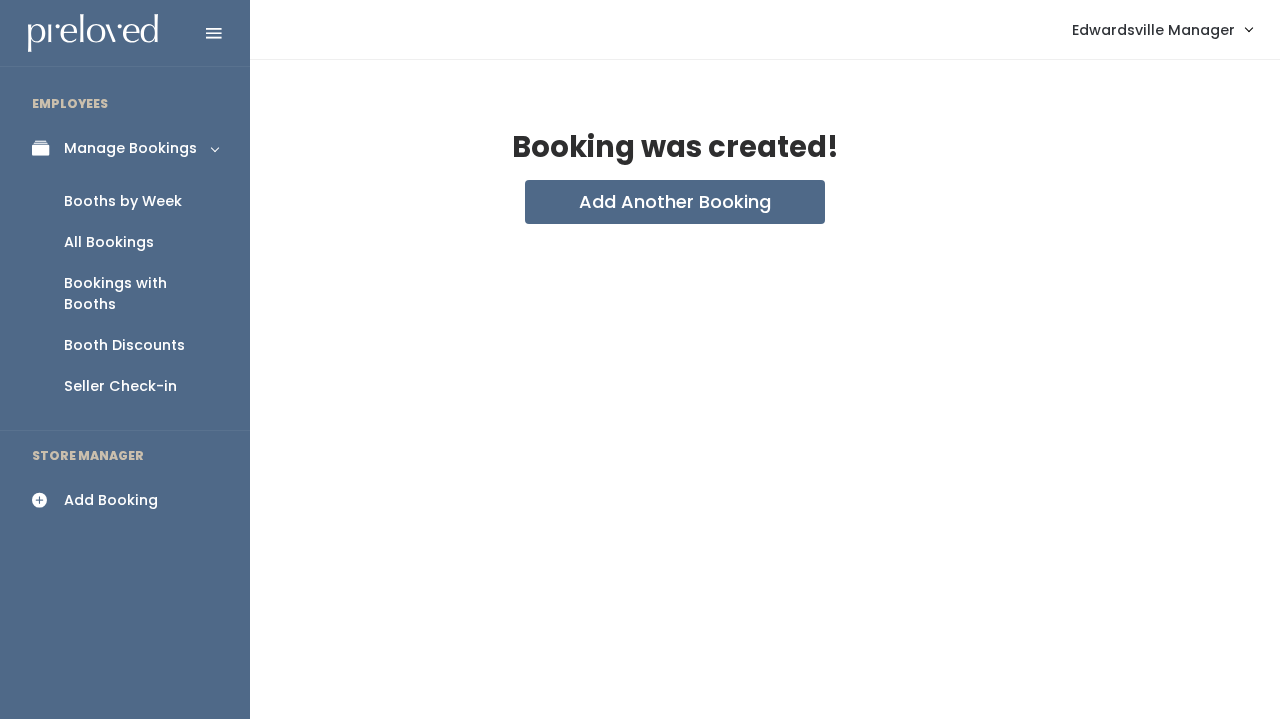 click on "All Bookings" at bounding box center [109, 242] 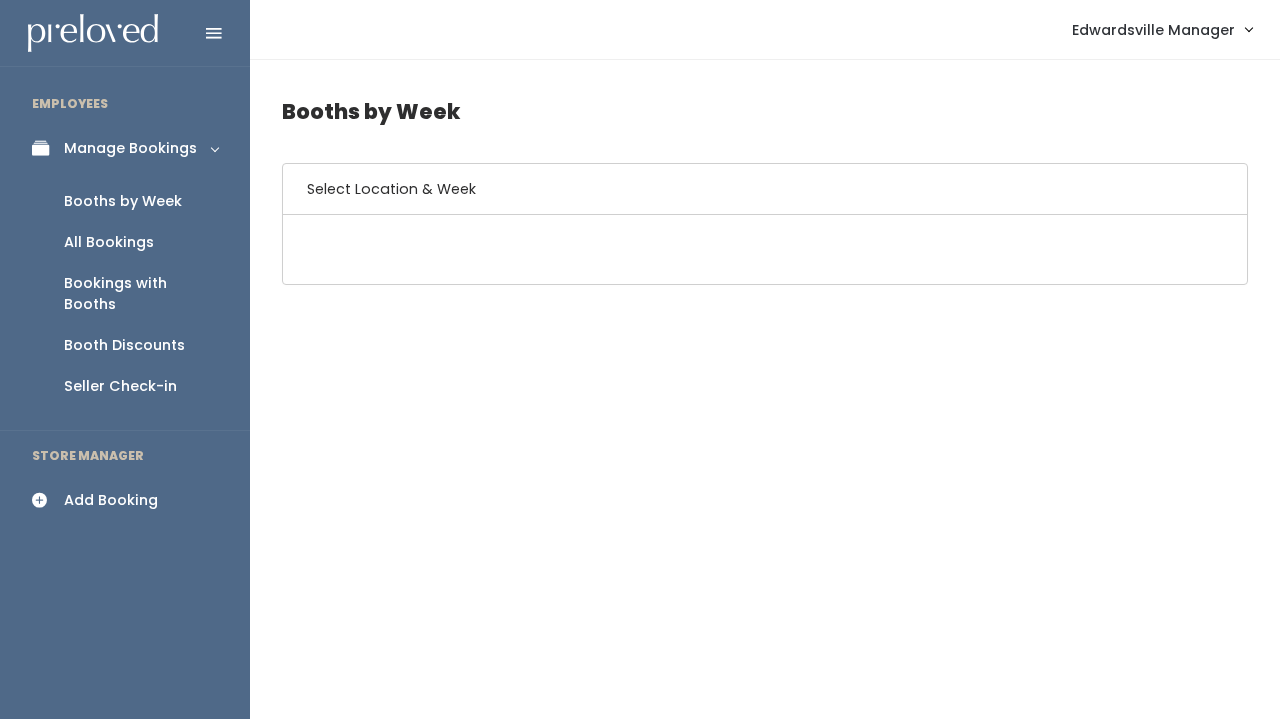 scroll, scrollTop: 0, scrollLeft: 0, axis: both 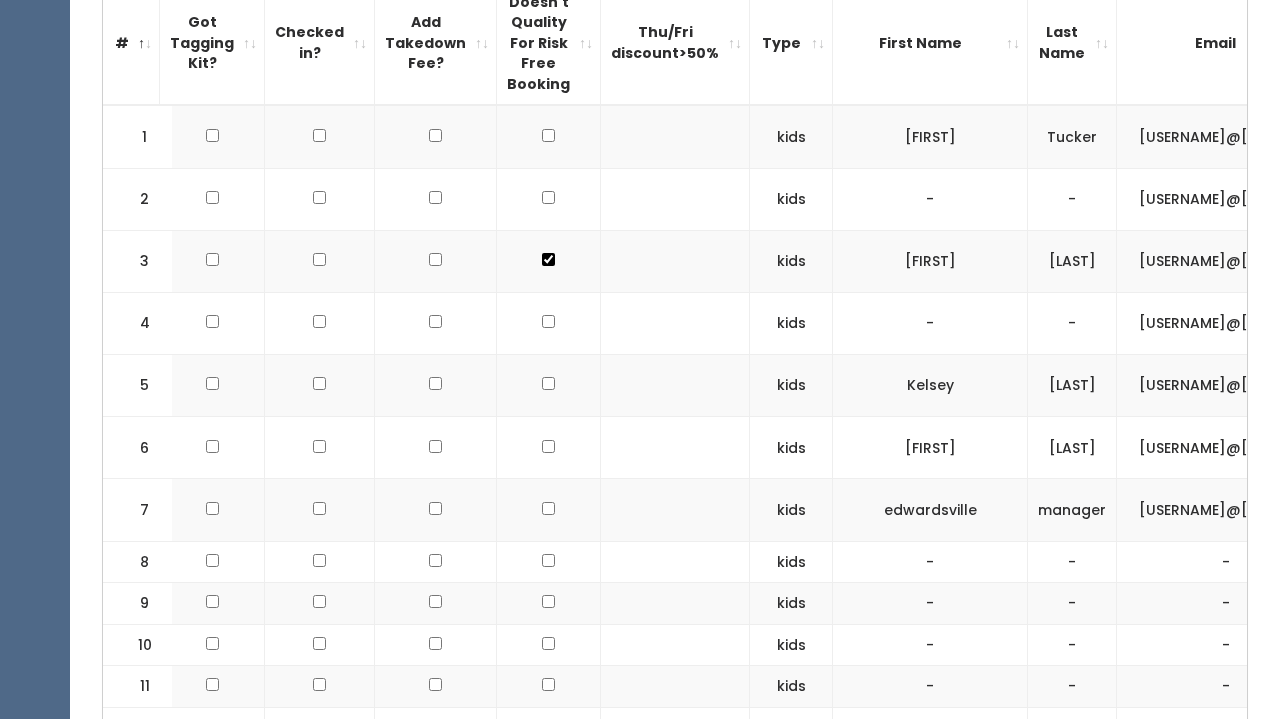 click at bounding box center (548, 135) 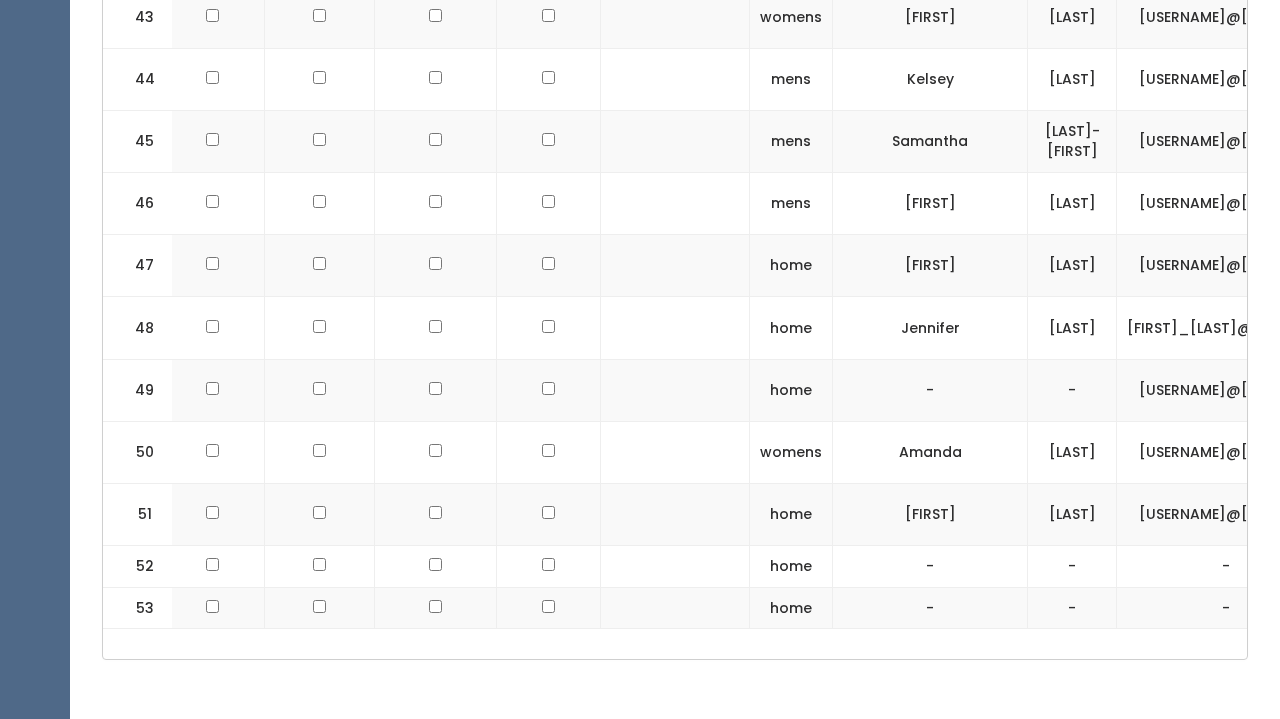 scroll, scrollTop: 3323, scrollLeft: 0, axis: vertical 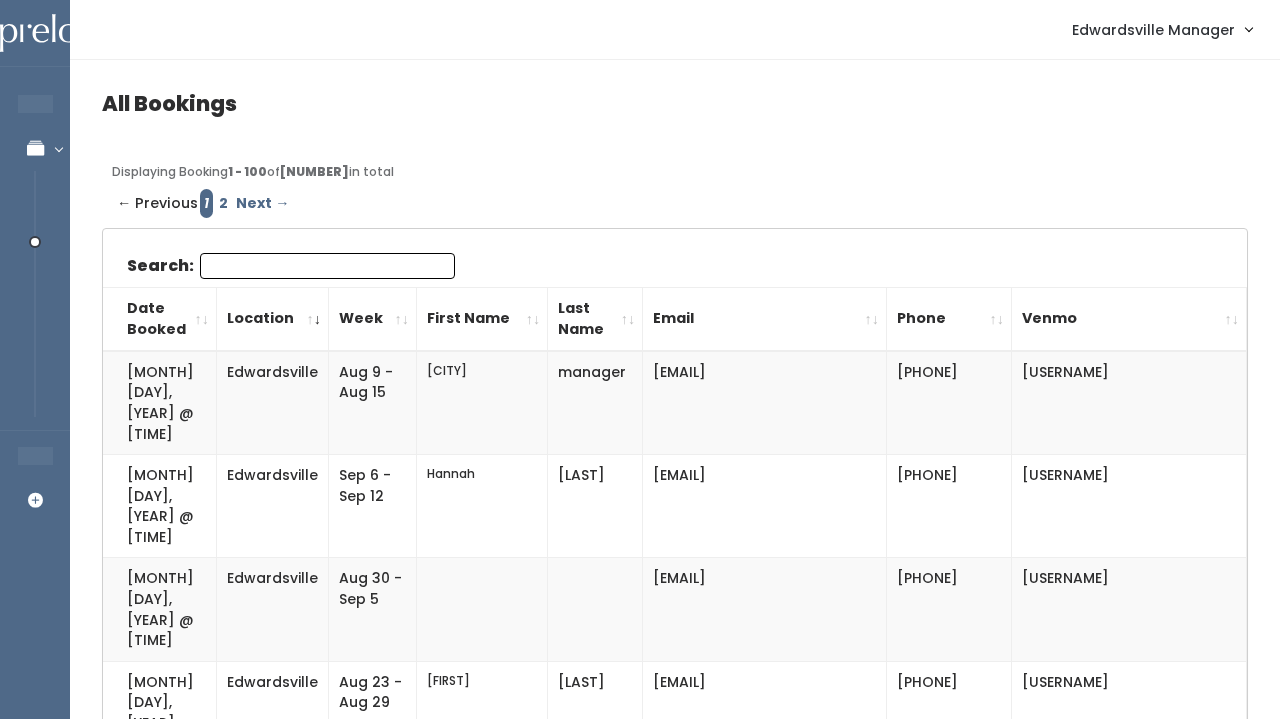 click on "Search:" at bounding box center (327, 266) 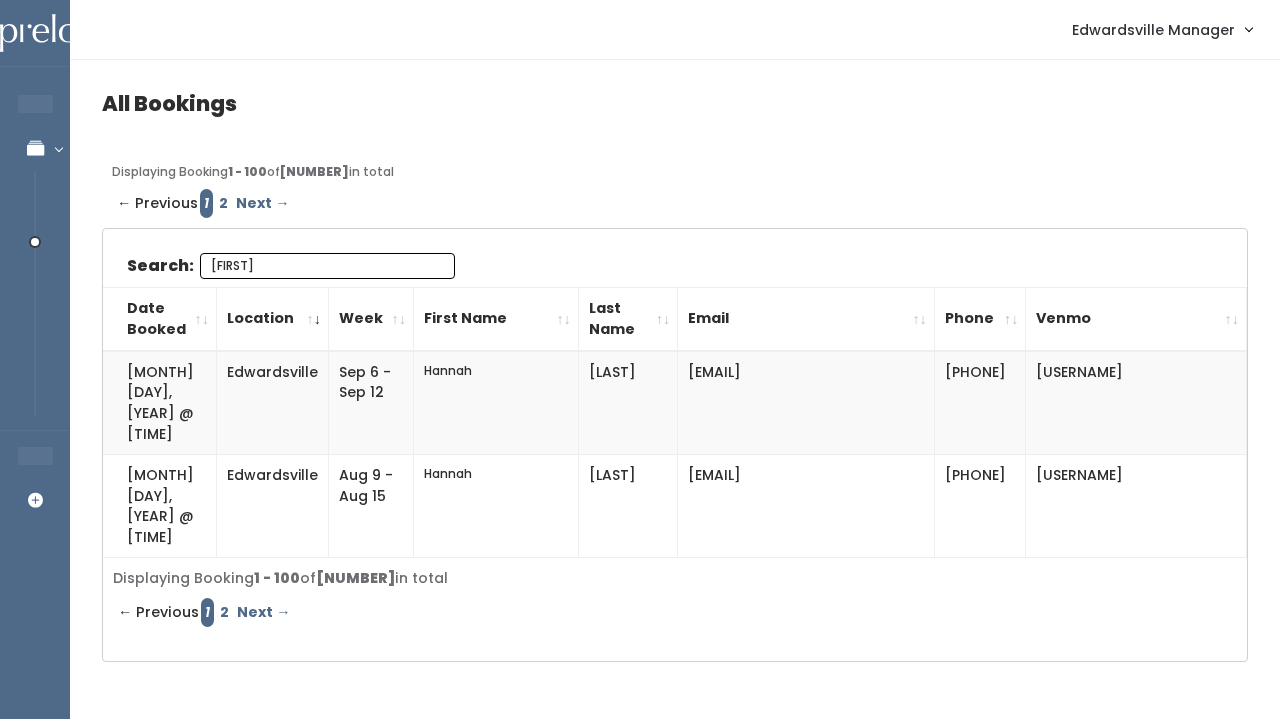 type on "[FIRST]" 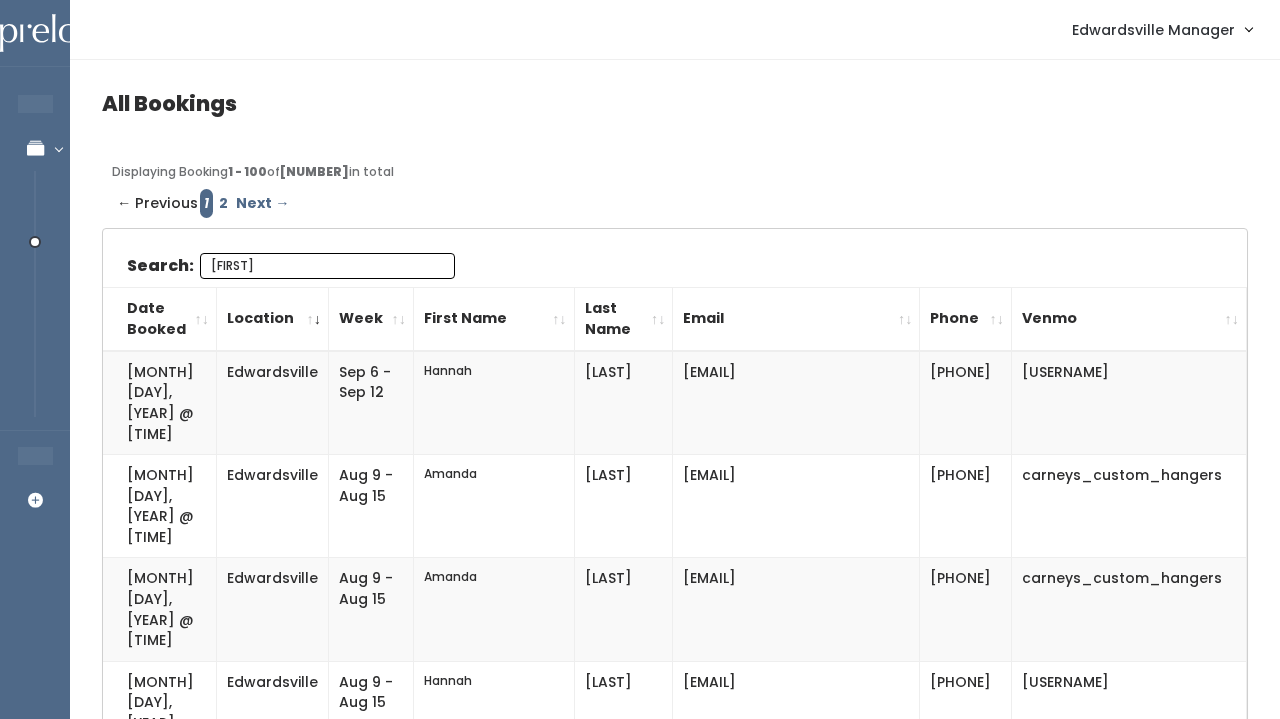 scroll, scrollTop: 0, scrollLeft: 0, axis: both 